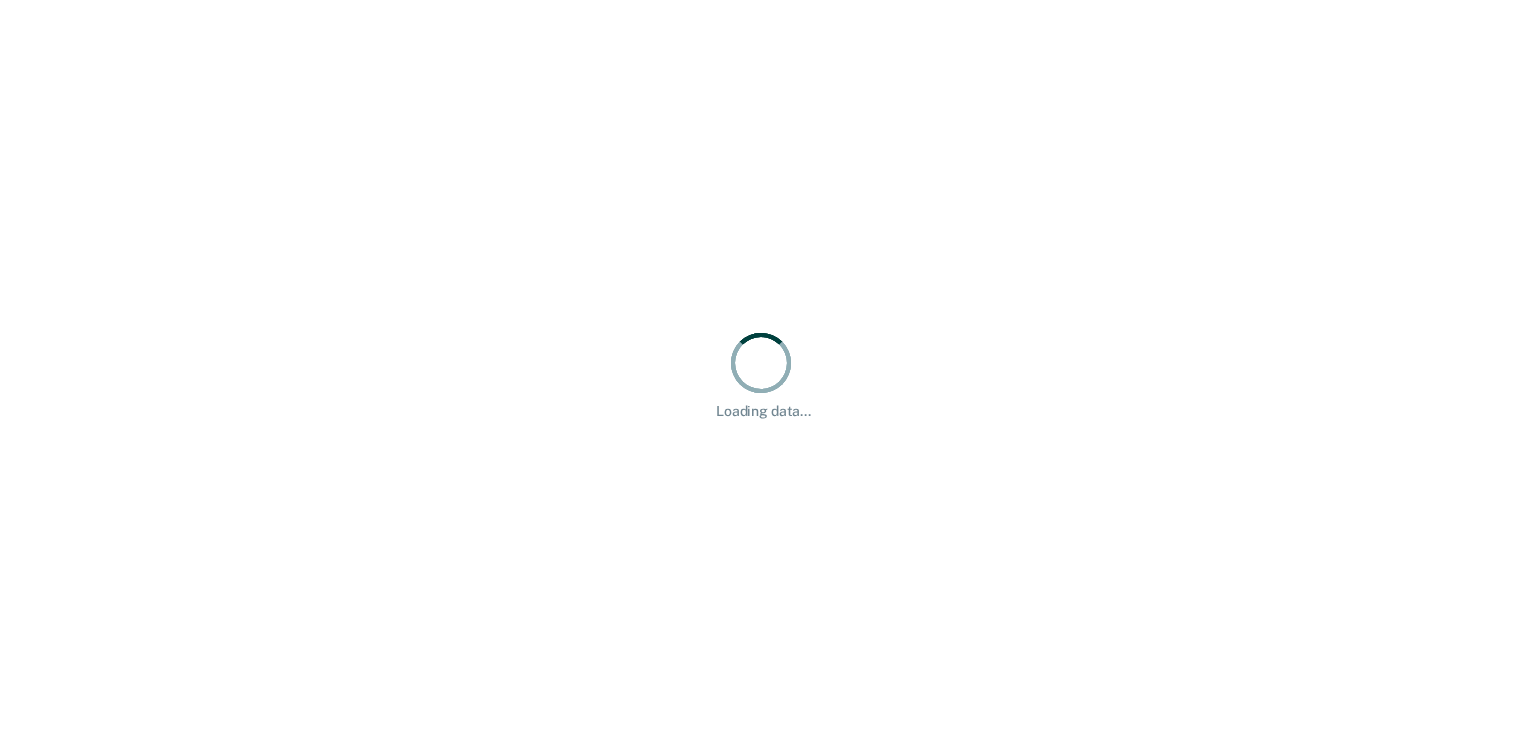 scroll, scrollTop: 0, scrollLeft: 0, axis: both 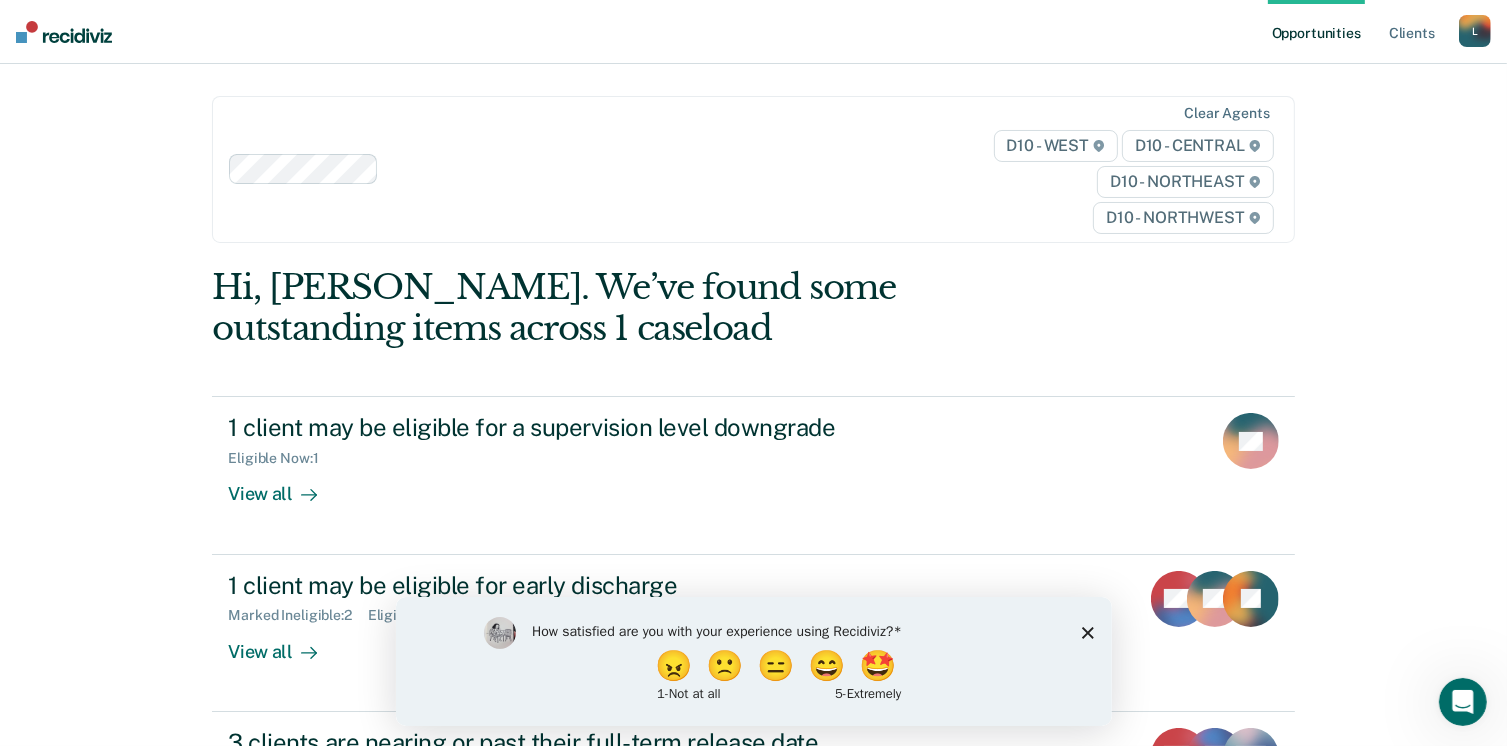 click 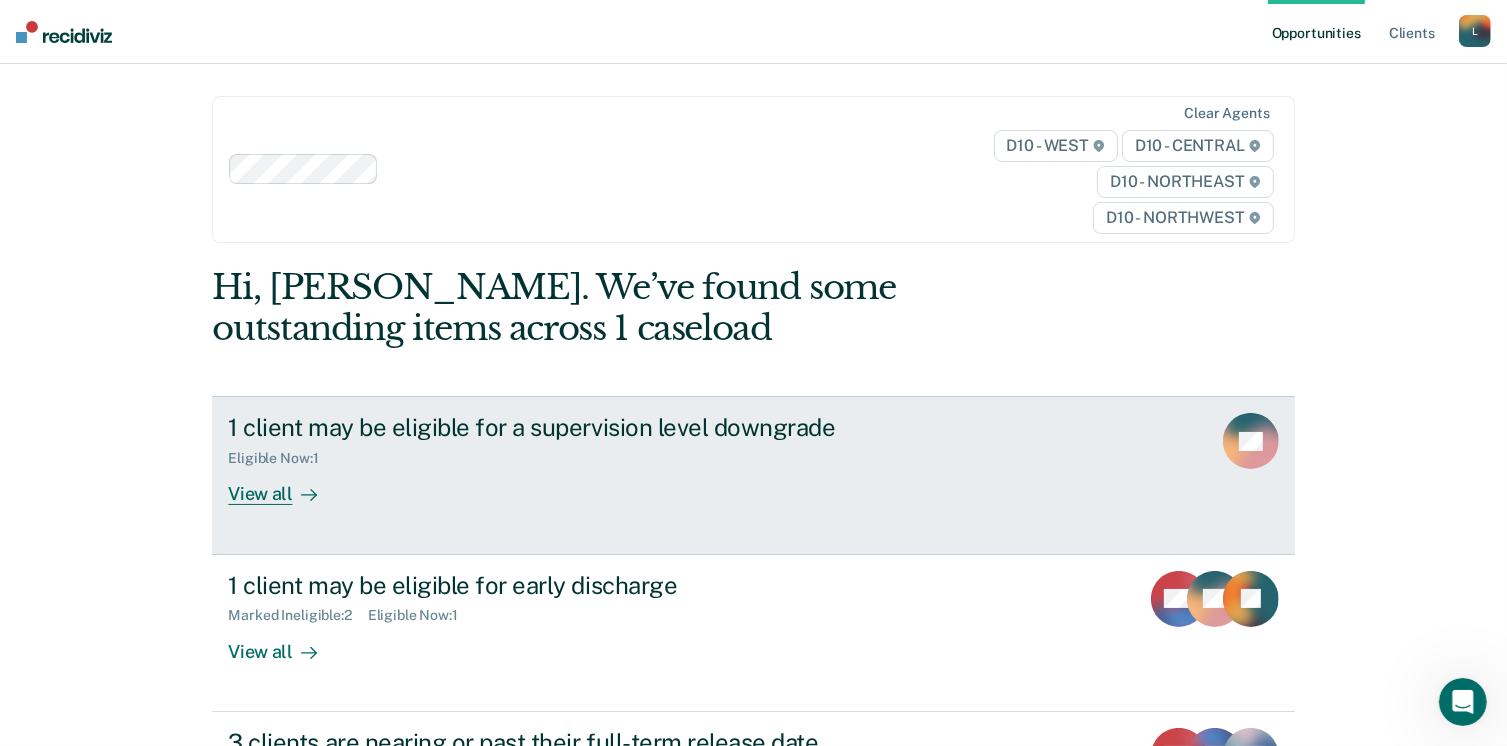 click on "View all" at bounding box center [284, 486] 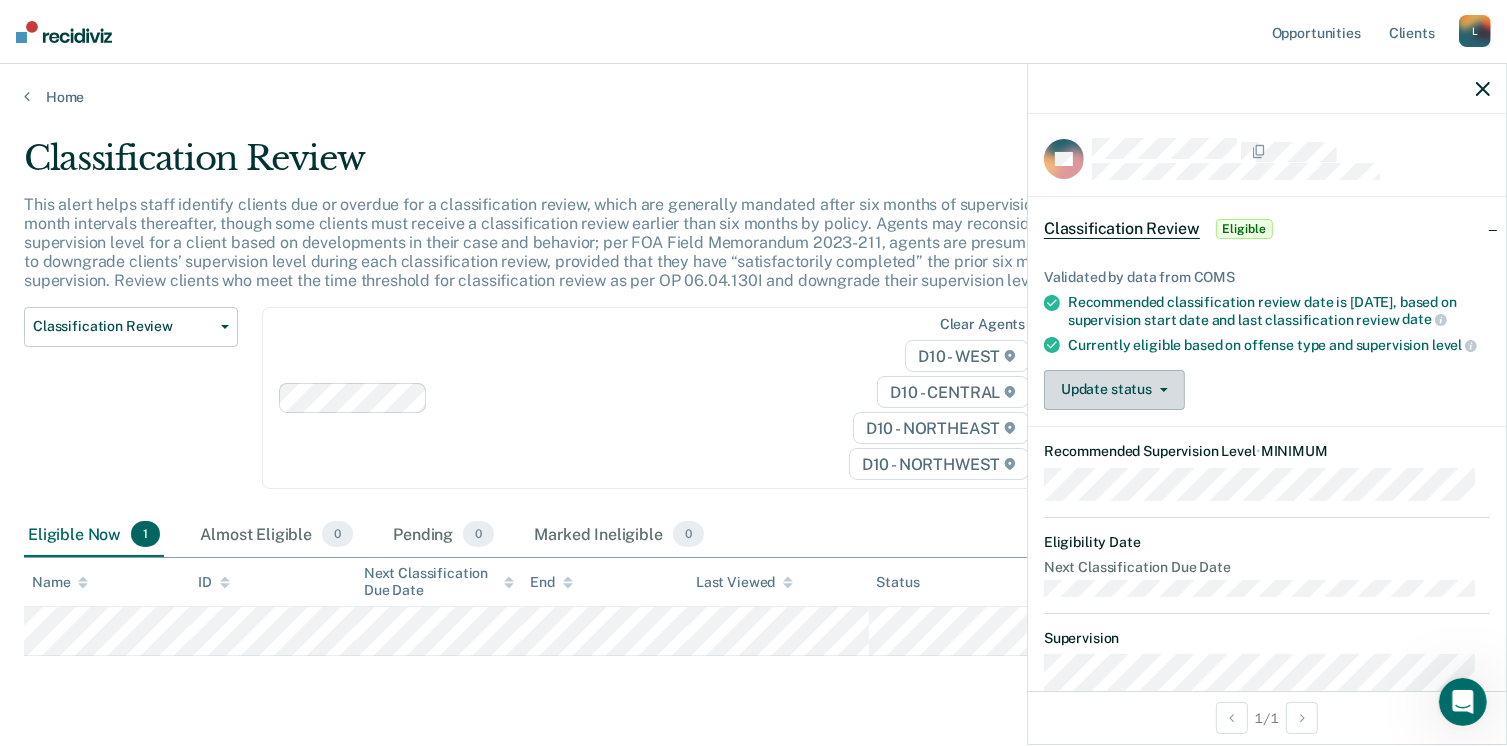 click on "Update status" at bounding box center [1114, 390] 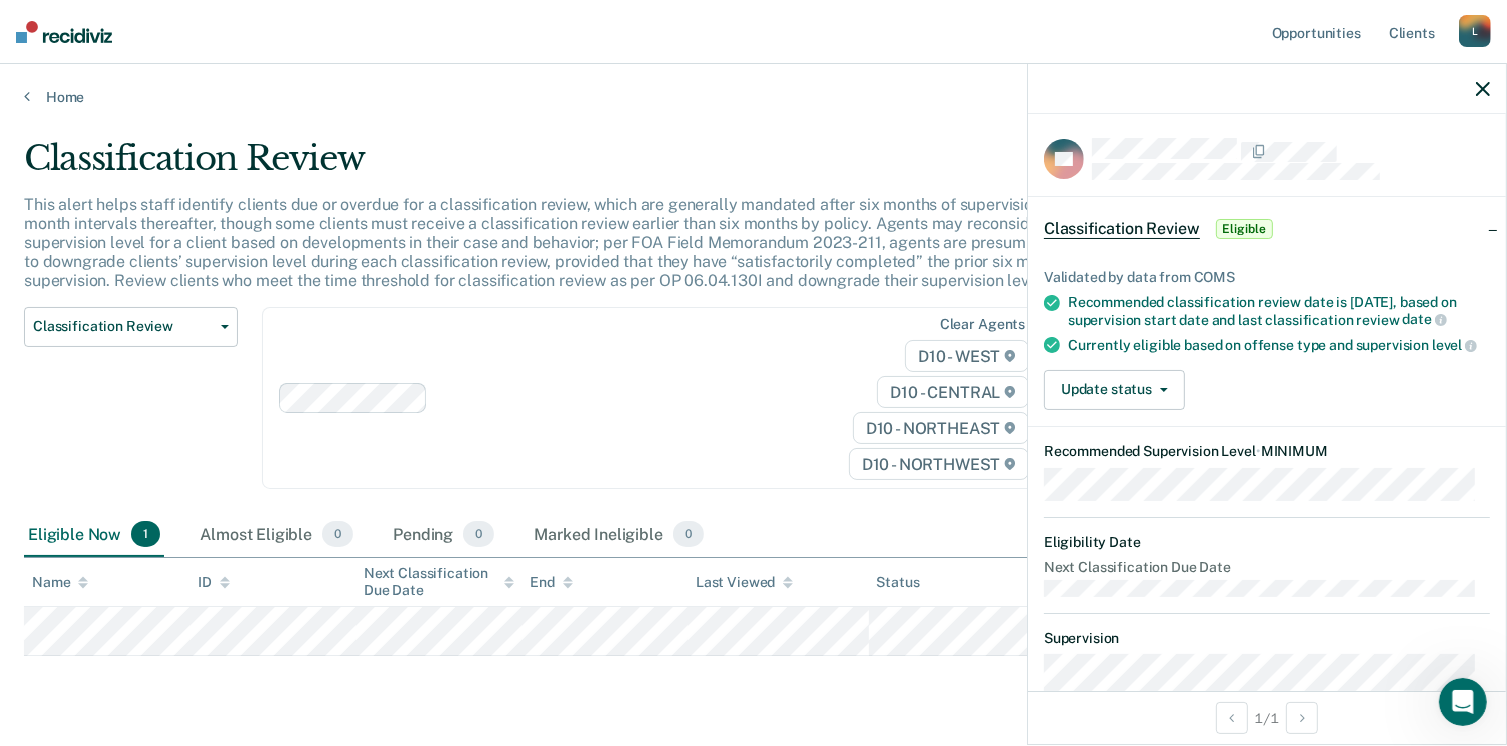click on "Validated by data from COMS Recommended classification review date is [DATE], based on supervision start date and last classification review   date   Currently eligible based on offense type and supervision   level   Update status [PERSON_NAME] Mark Ineligible" at bounding box center [1267, 331] 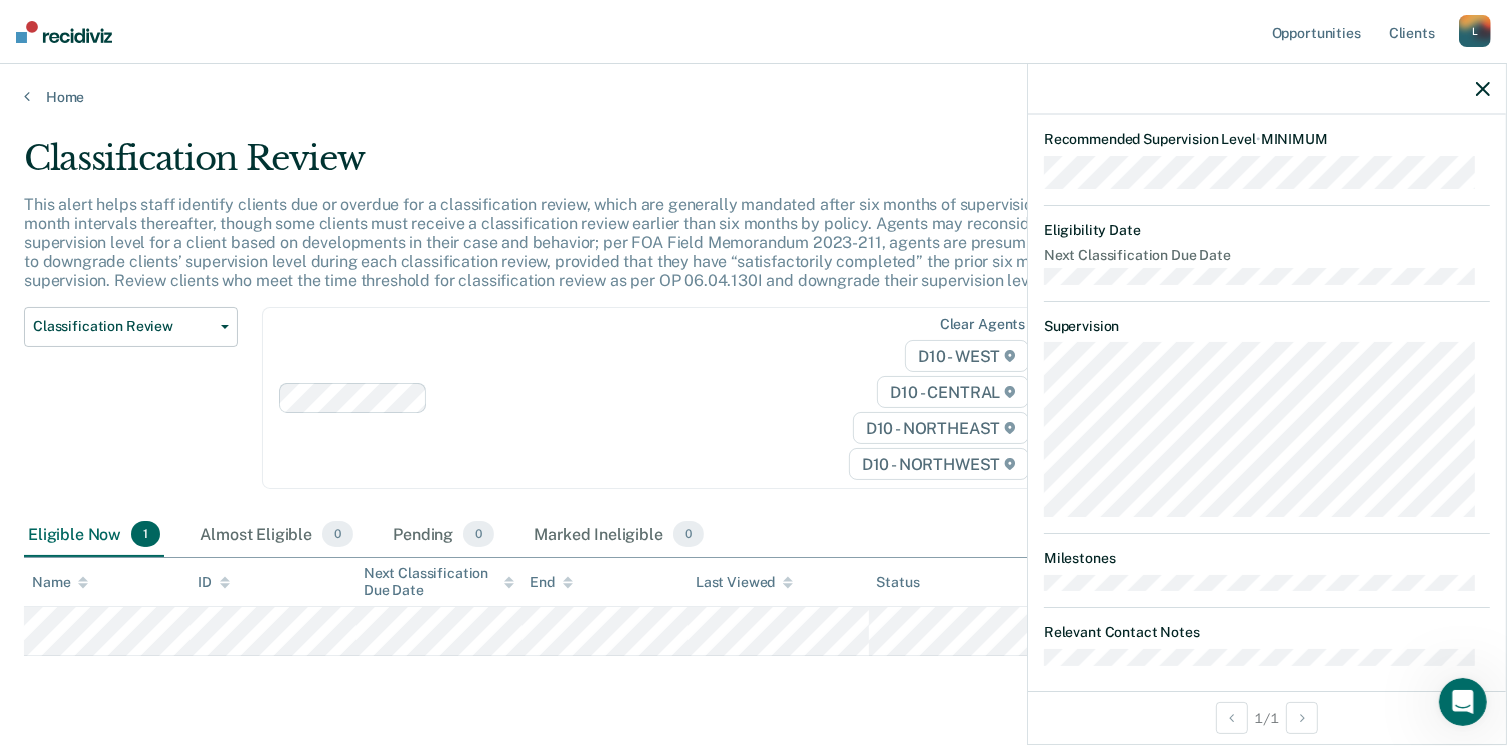 scroll, scrollTop: 337, scrollLeft: 0, axis: vertical 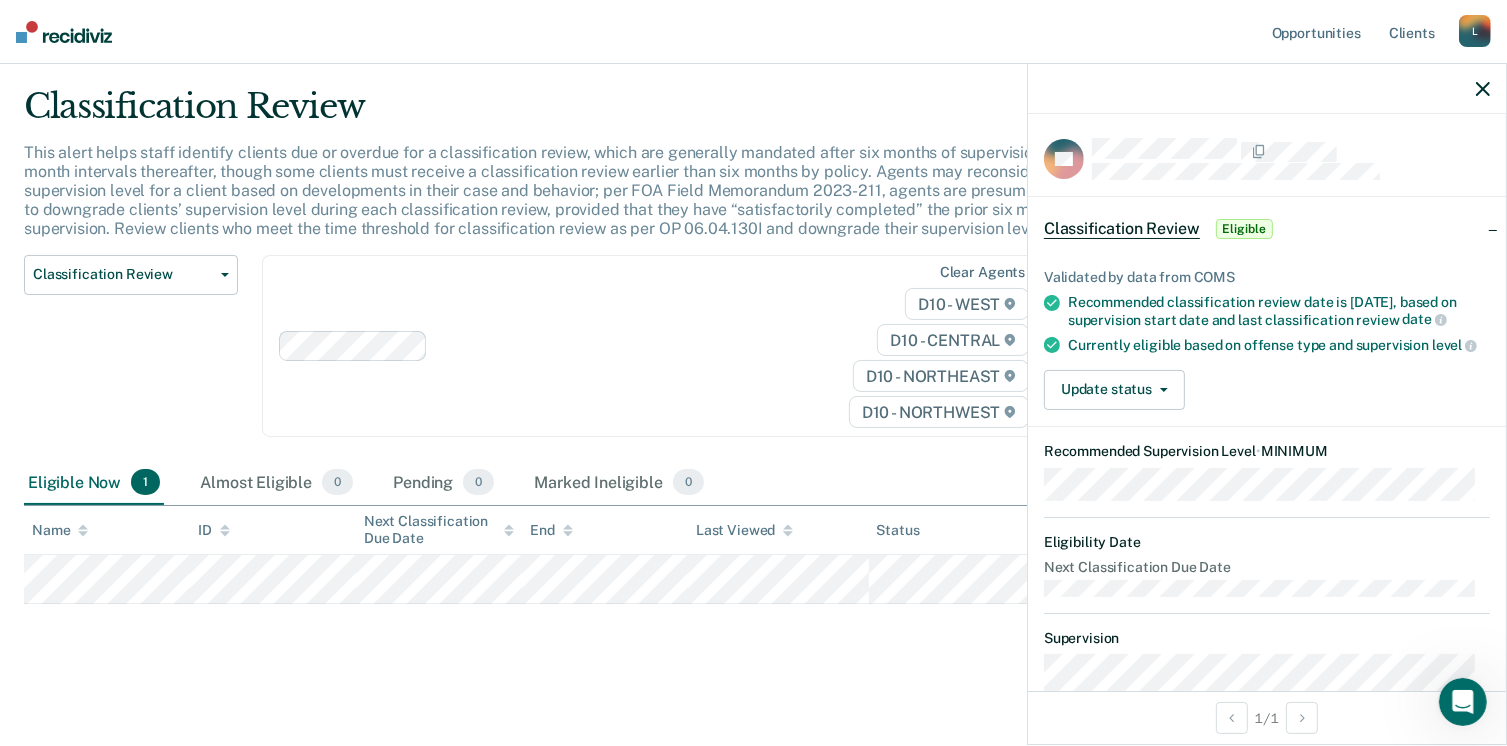 drag, startPoint x: 443, startPoint y: 200, endPoint x: 429, endPoint y: 193, distance: 15.652476 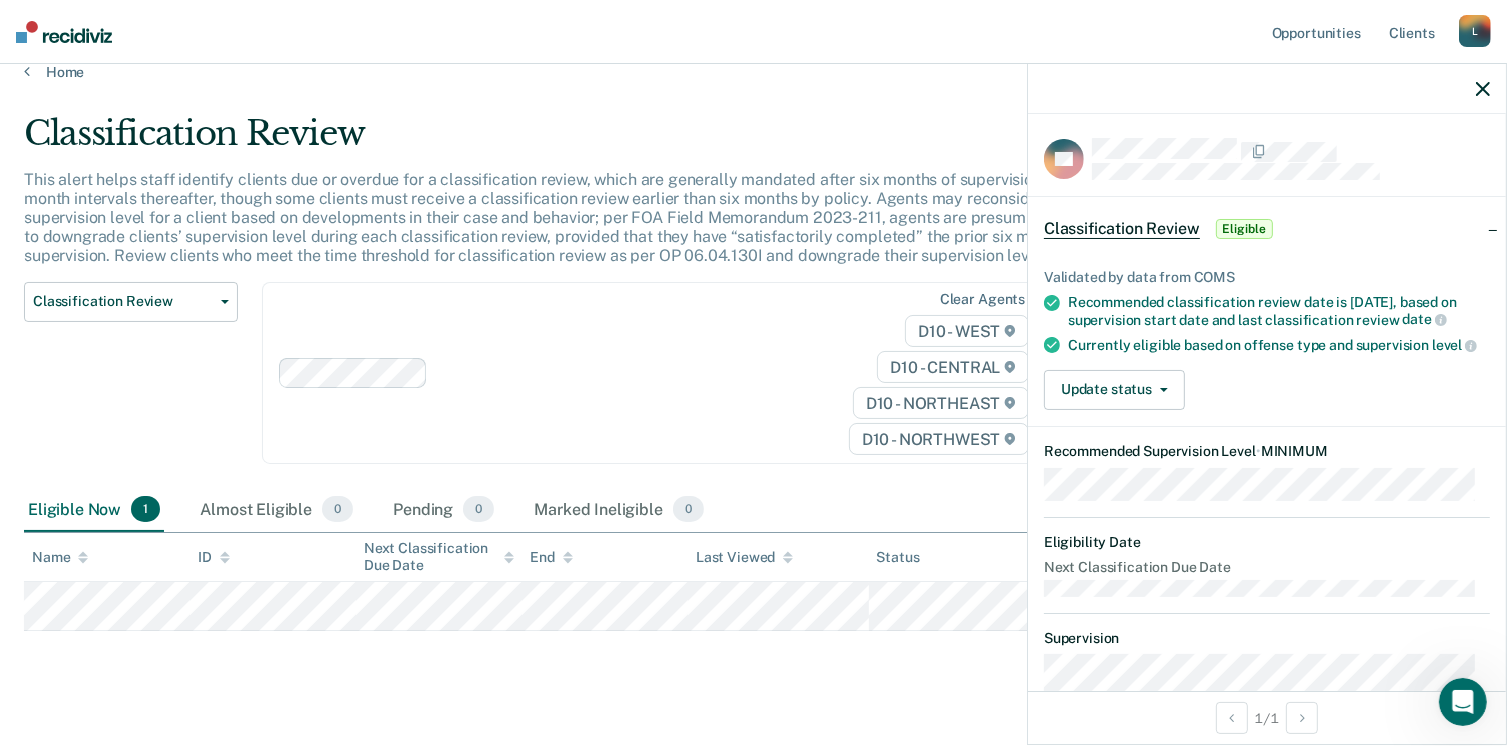 scroll, scrollTop: 0, scrollLeft: 0, axis: both 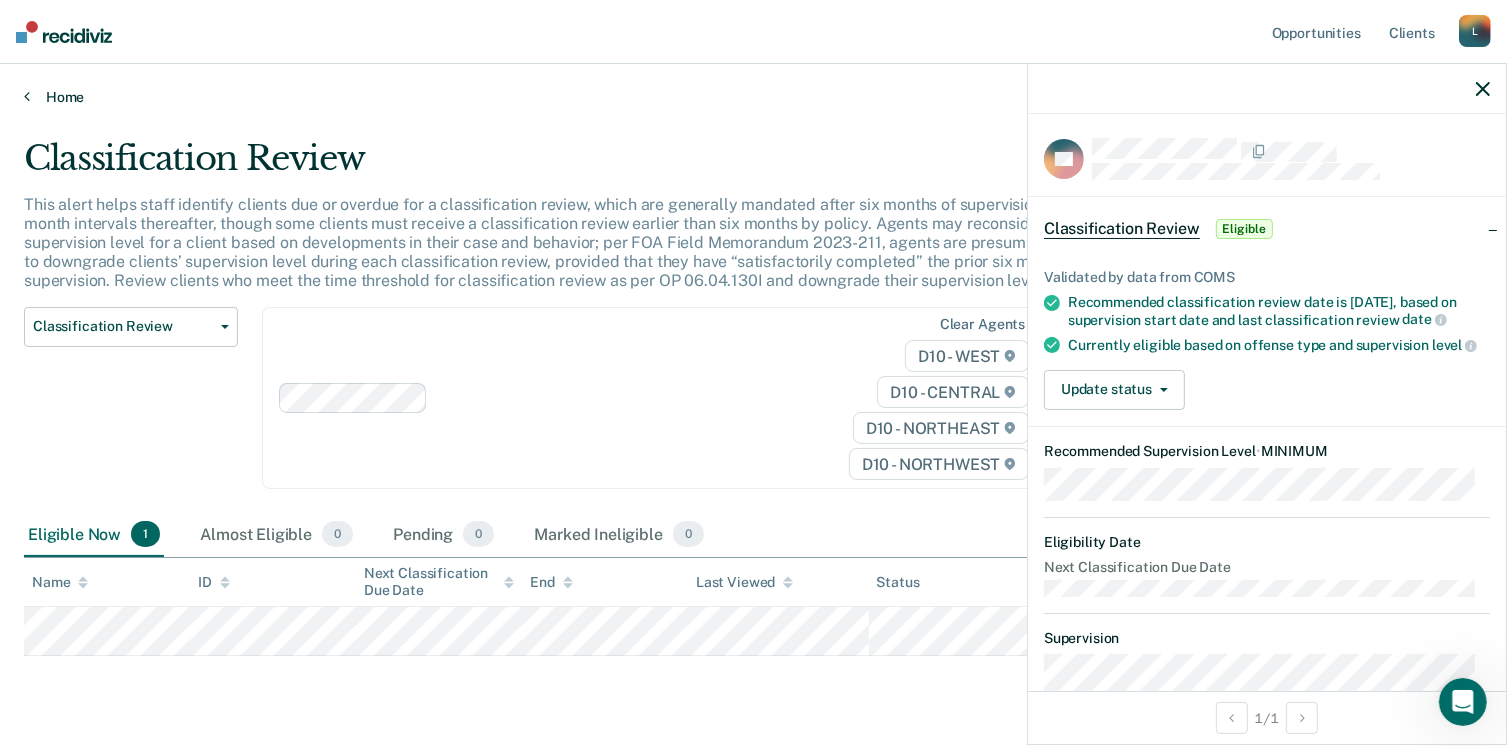 click on "Home" at bounding box center (753, 97) 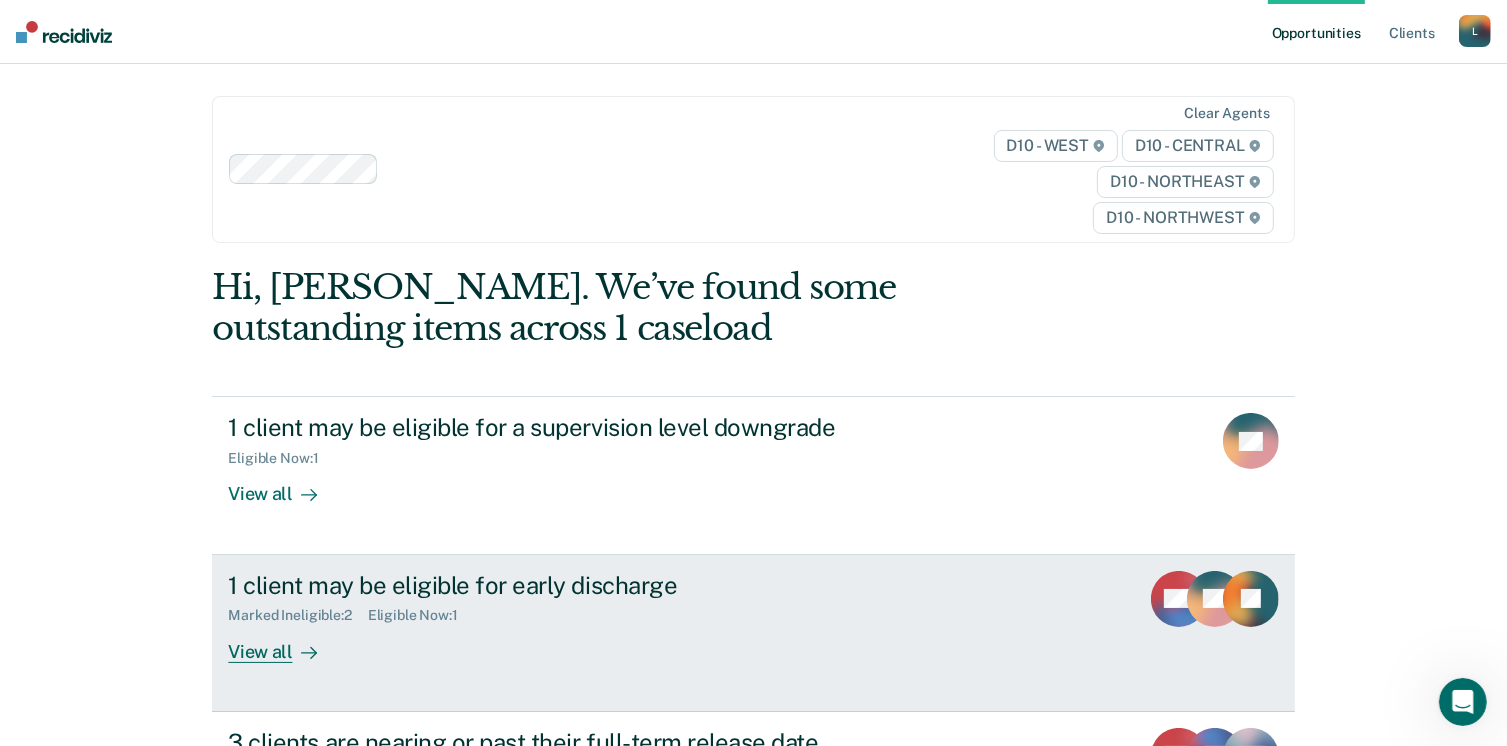 click on "View all" at bounding box center [284, 643] 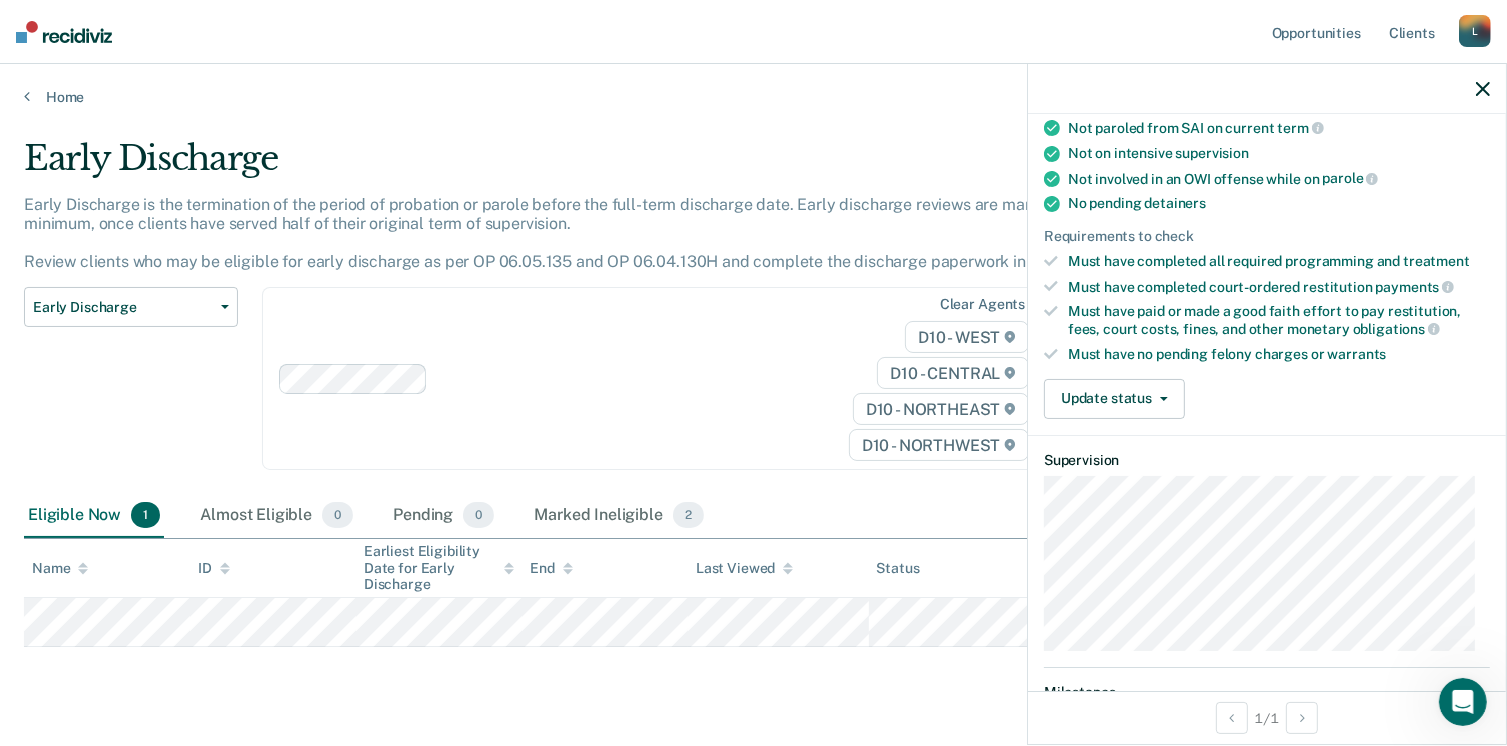 scroll, scrollTop: 500, scrollLeft: 0, axis: vertical 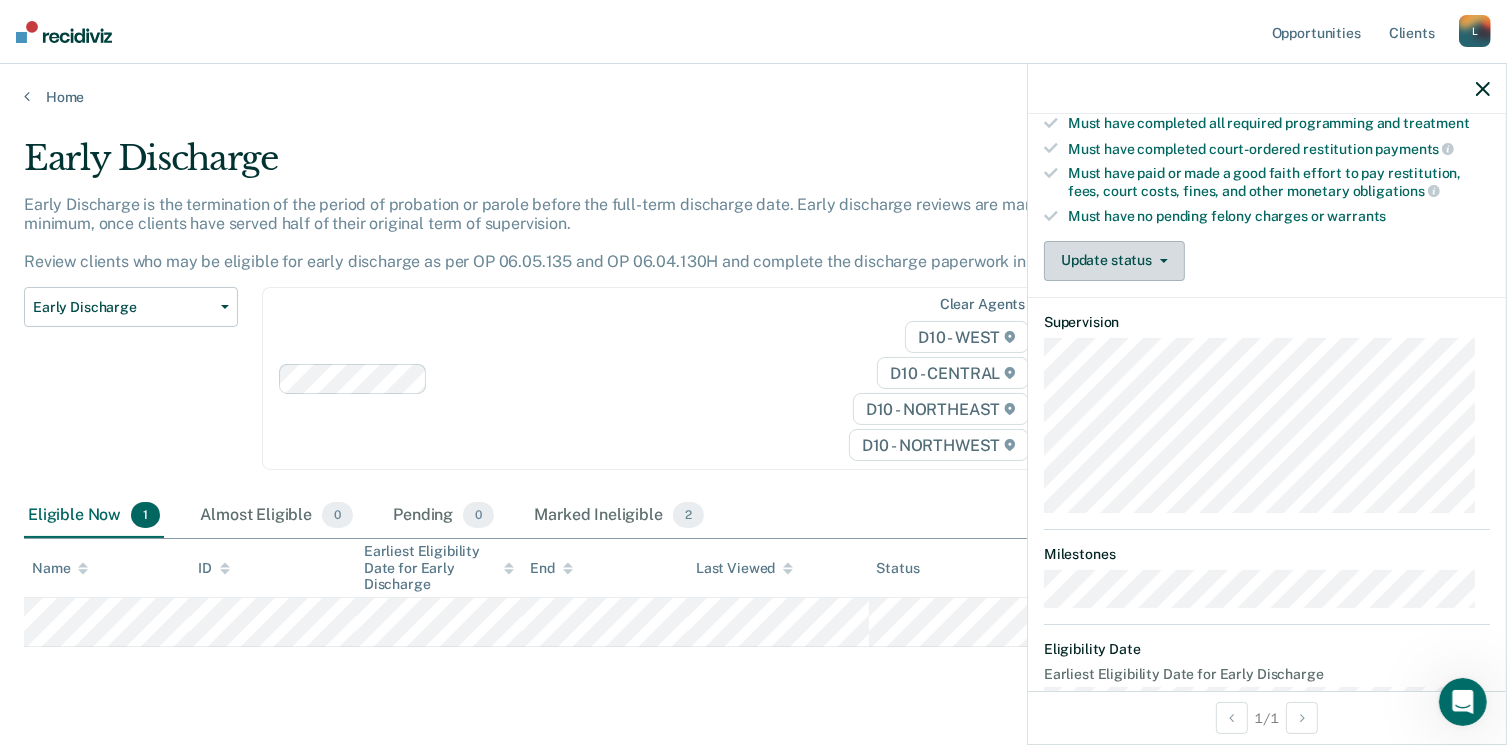 click on "Update status" at bounding box center (1114, 261) 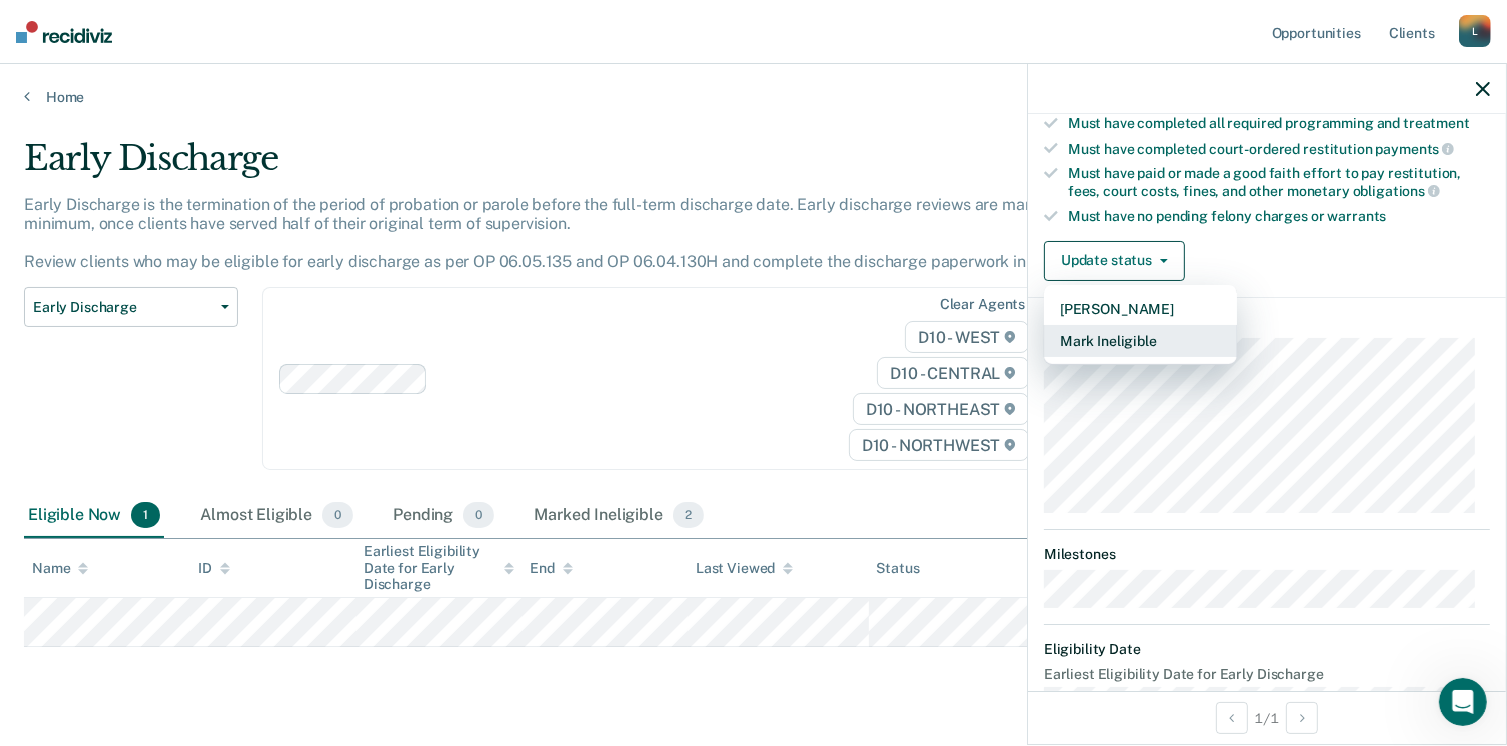 click on "Mark Ineligible" at bounding box center (1140, 341) 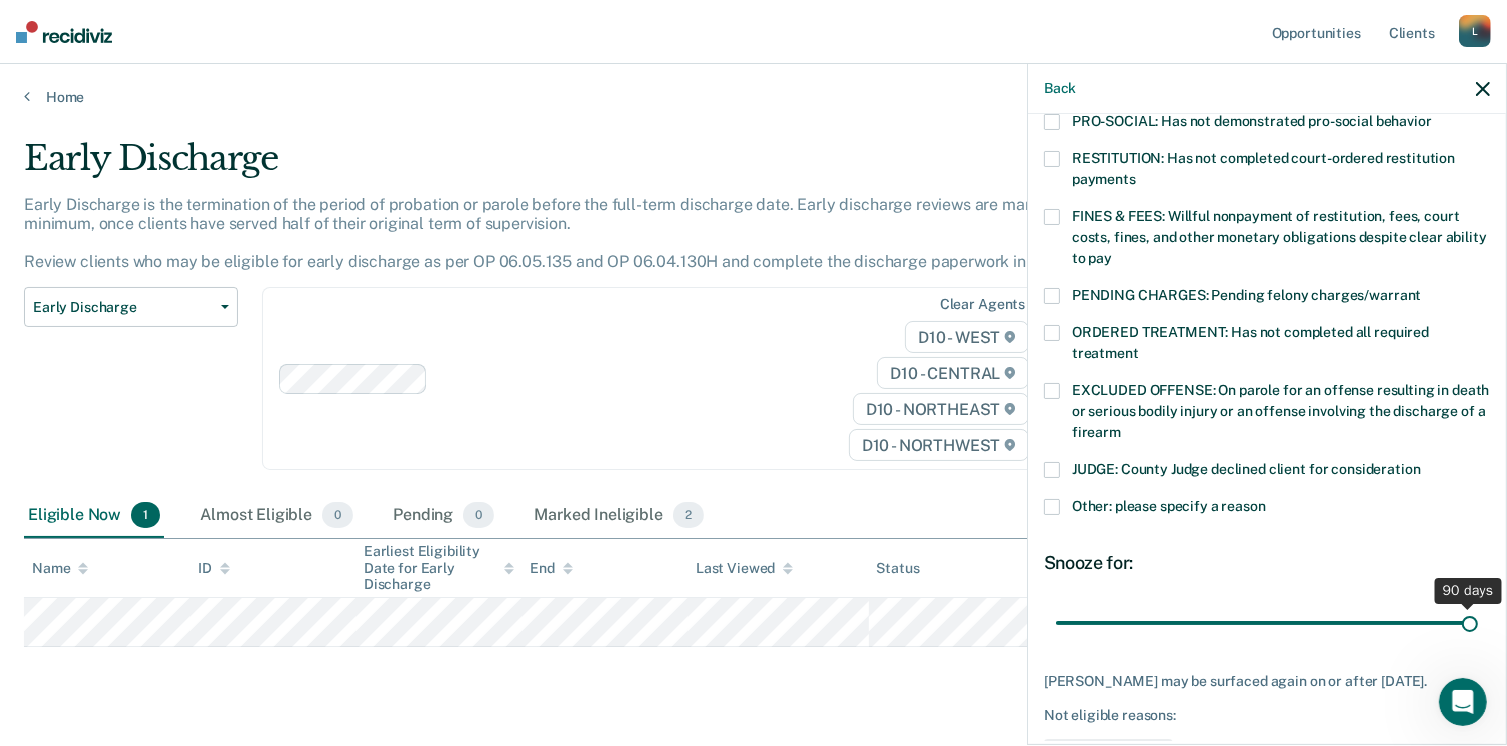 drag, startPoint x: 1193, startPoint y: 608, endPoint x: 1528, endPoint y: 587, distance: 335.65756 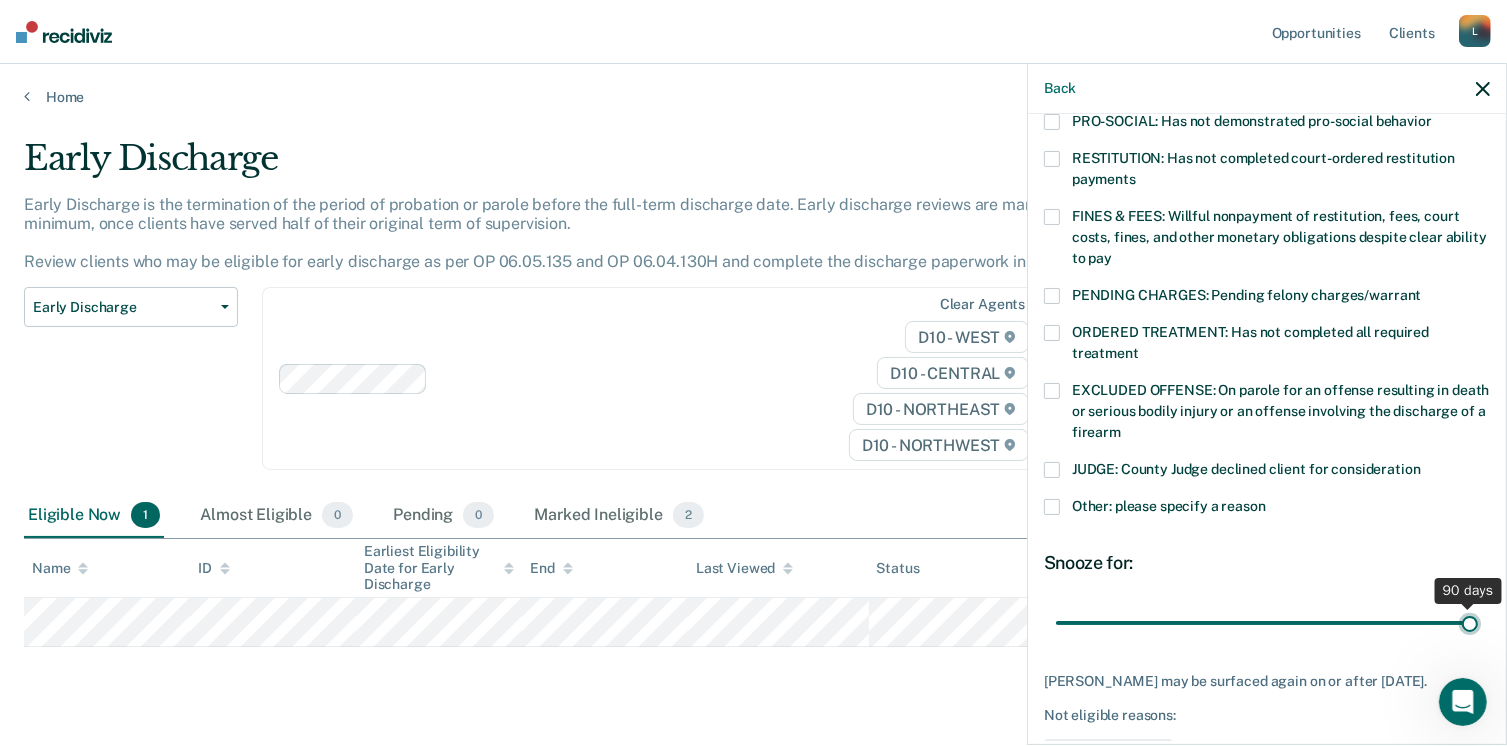 type on "90" 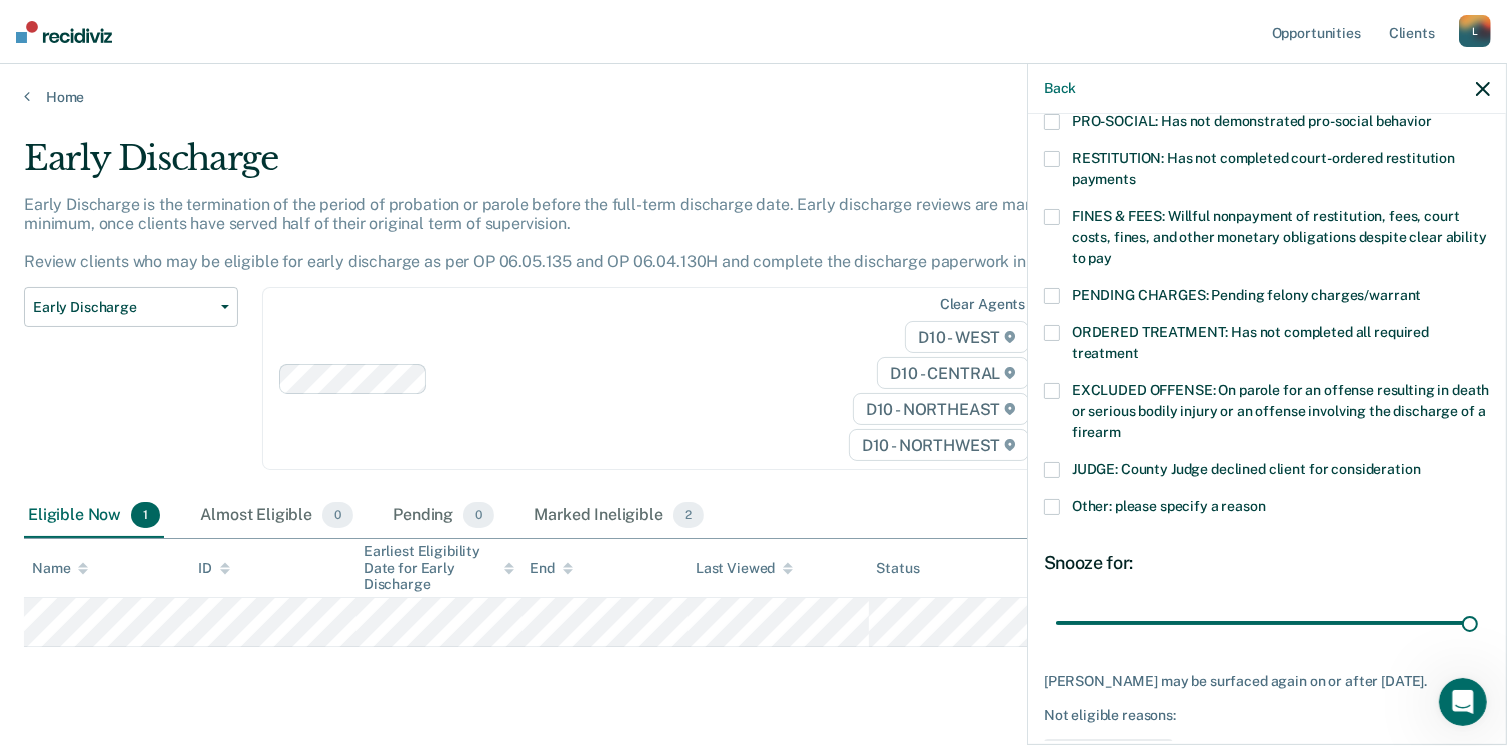 click at bounding box center (1052, 507) 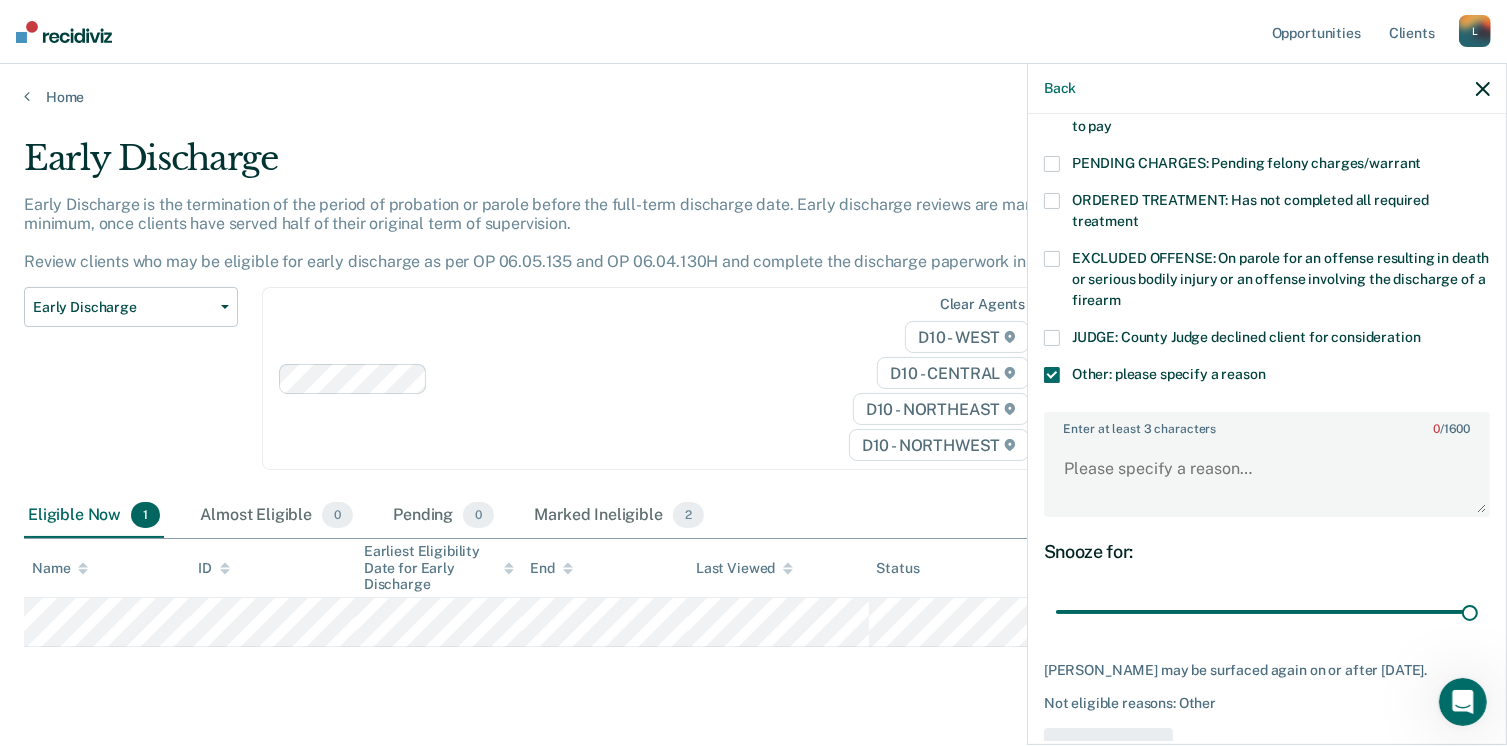 scroll, scrollTop: 687, scrollLeft: 0, axis: vertical 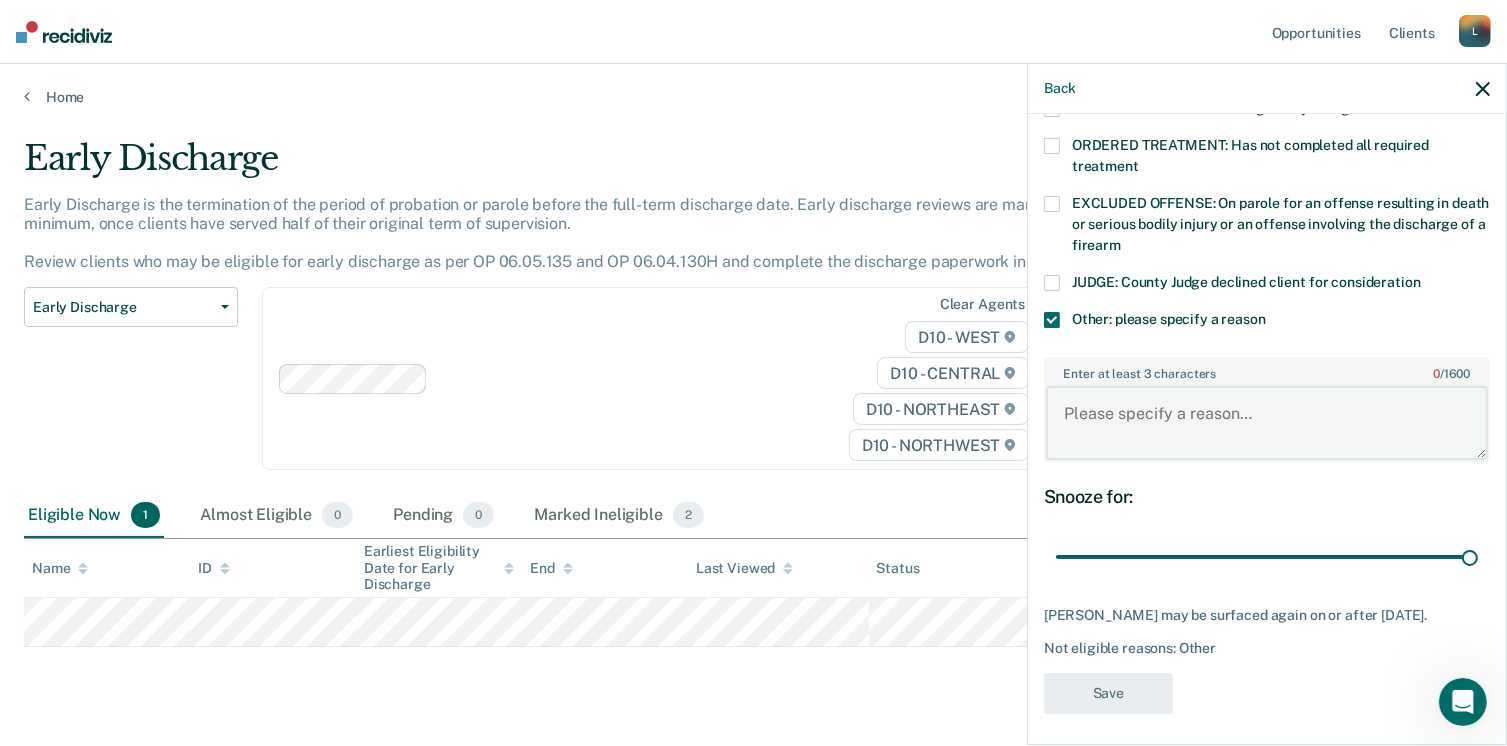 click on "Enter at least 3 characters 0  /  1600" at bounding box center [1267, 423] 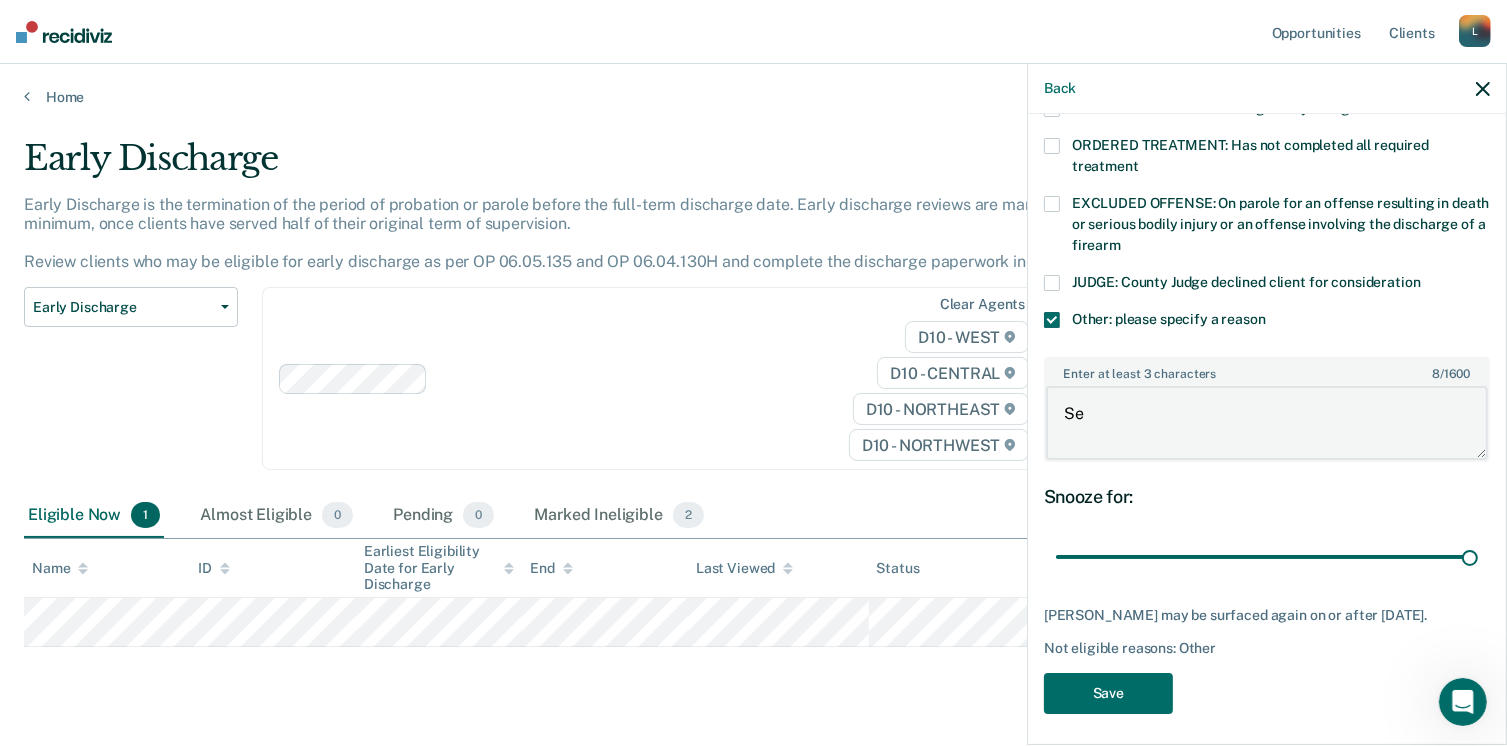 type on "S" 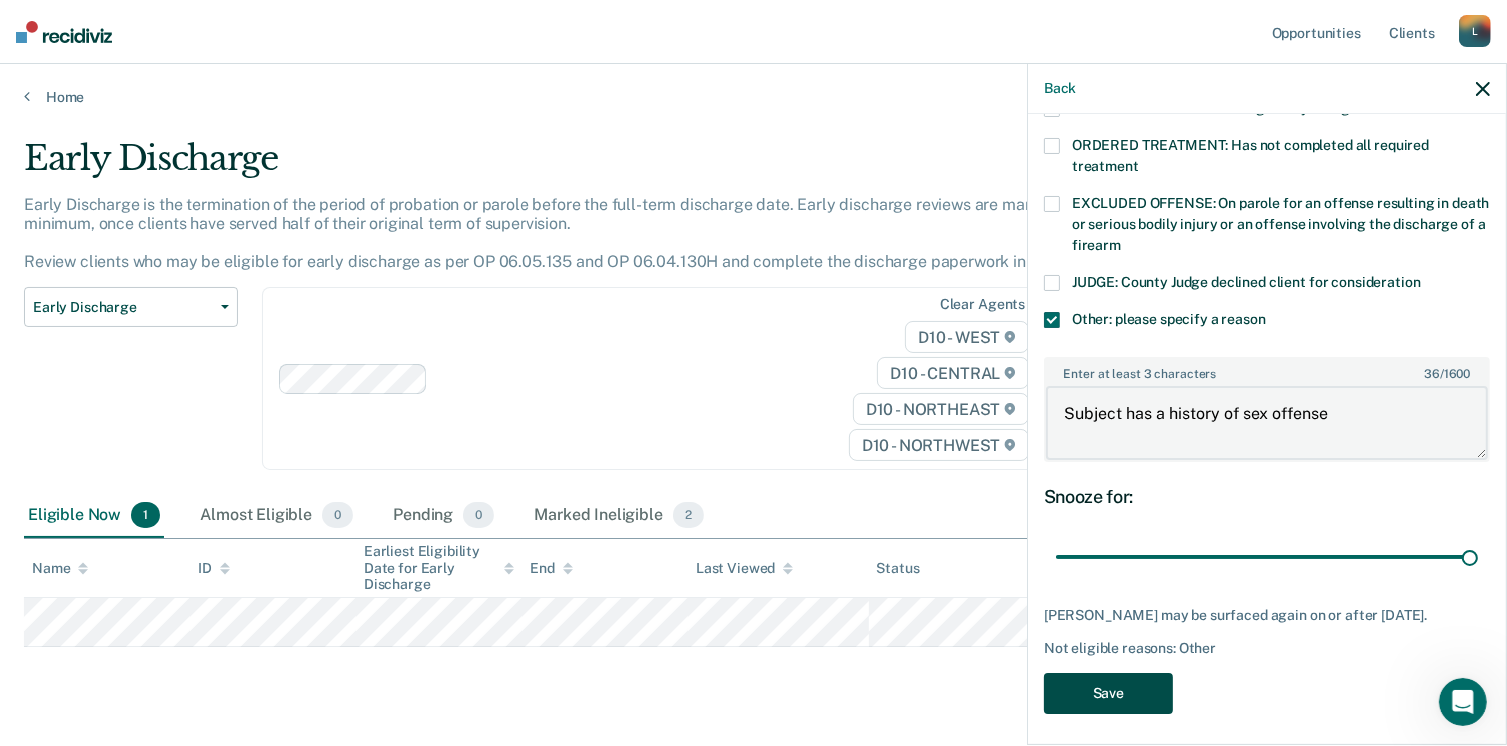 type on "Subject has a history of sex offense" 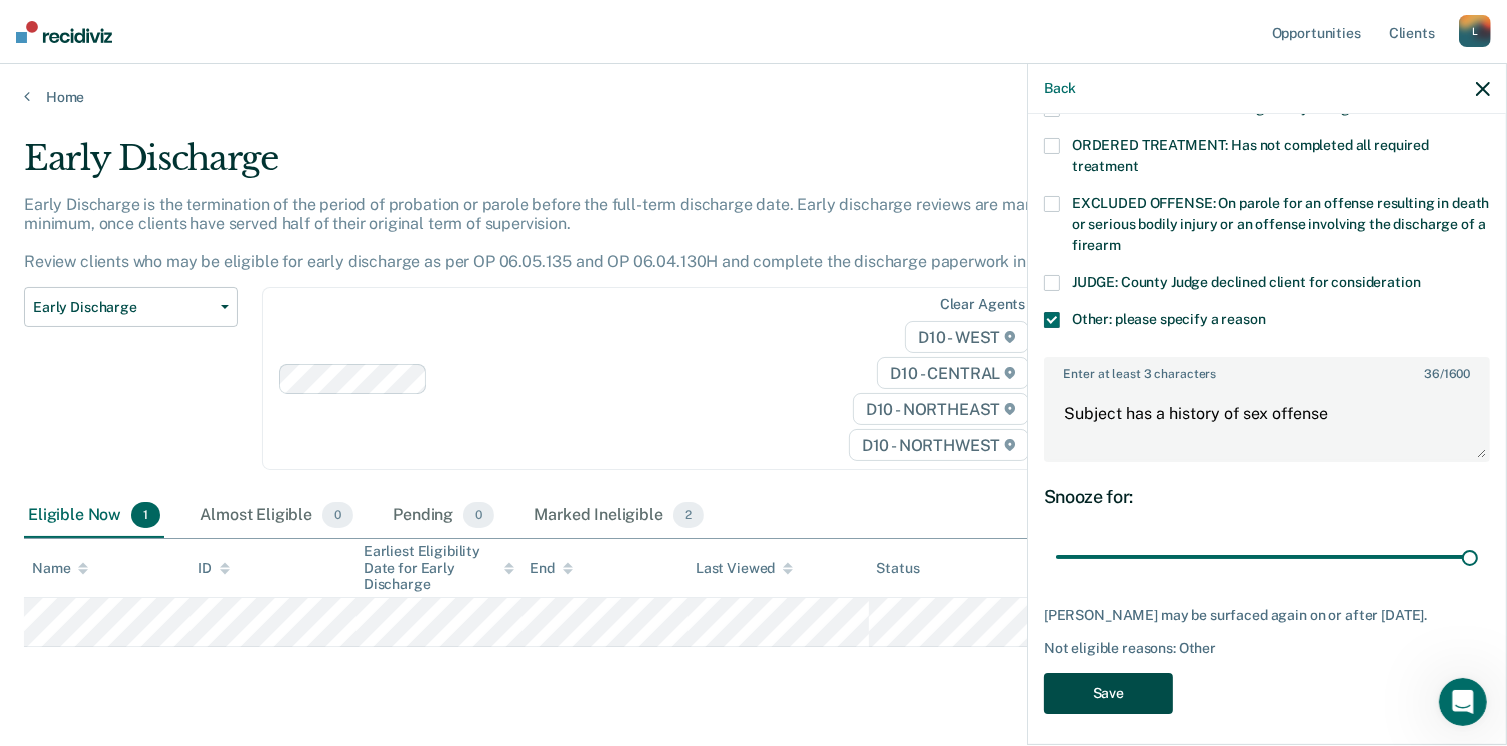 click on "Save" at bounding box center [1108, 693] 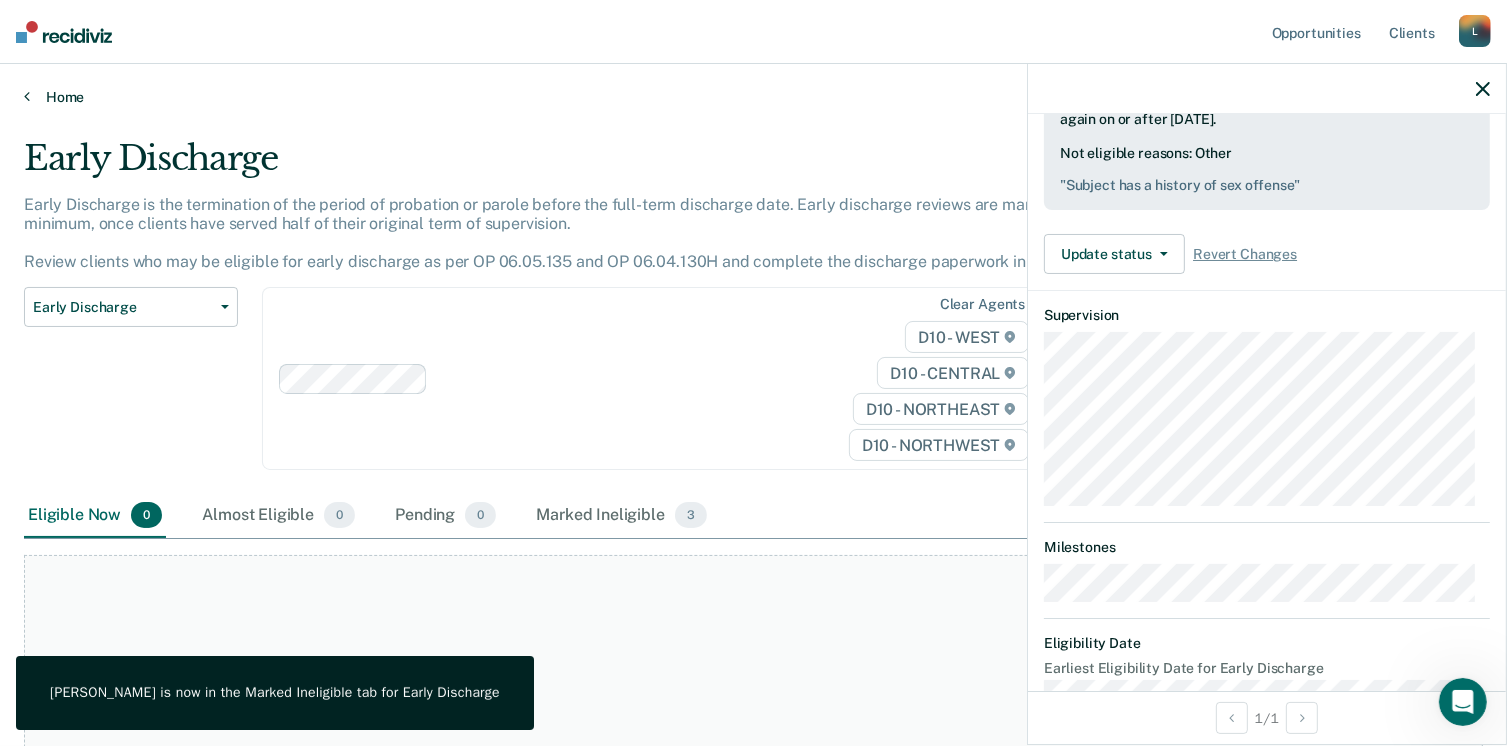 click on "Home" at bounding box center [753, 97] 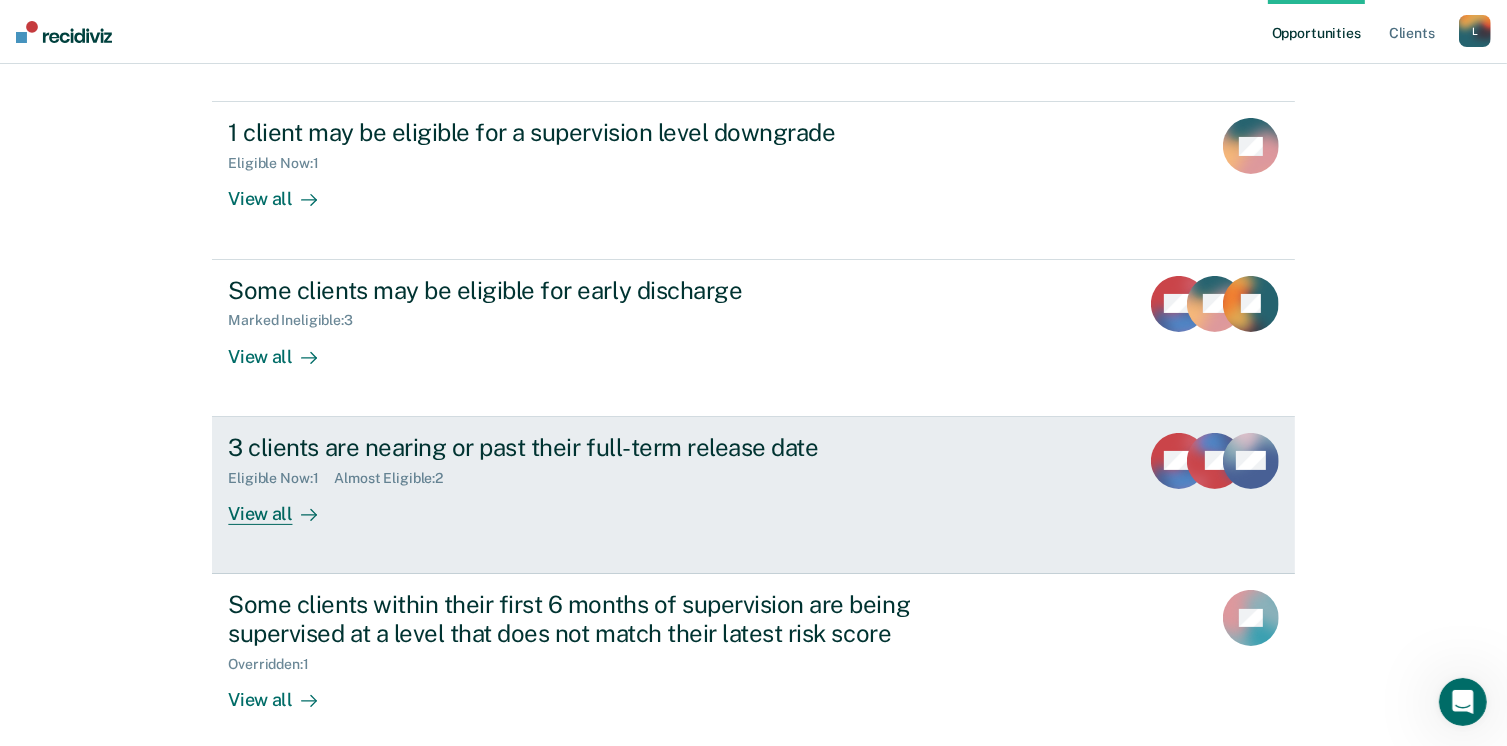 scroll, scrollTop: 300, scrollLeft: 0, axis: vertical 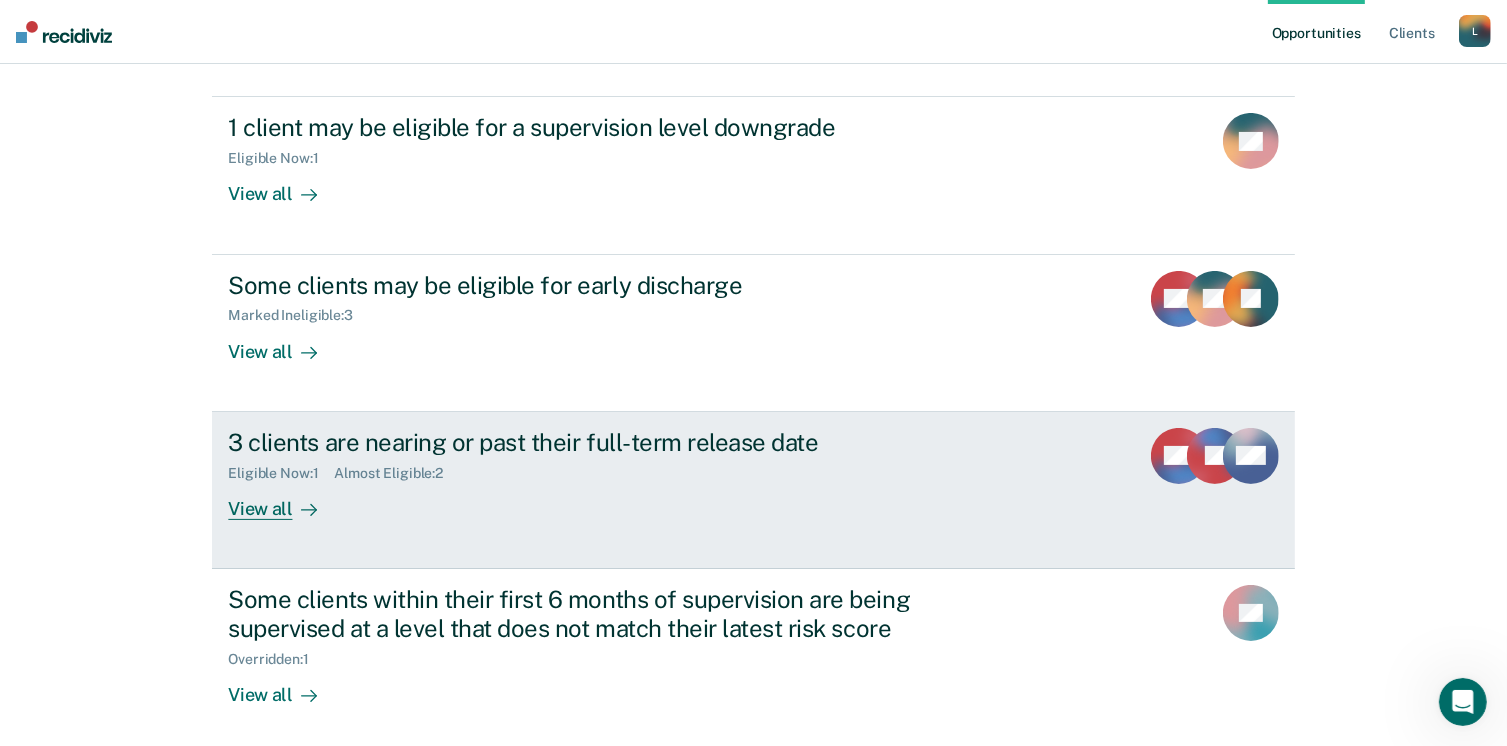 click on "View all" at bounding box center [284, 500] 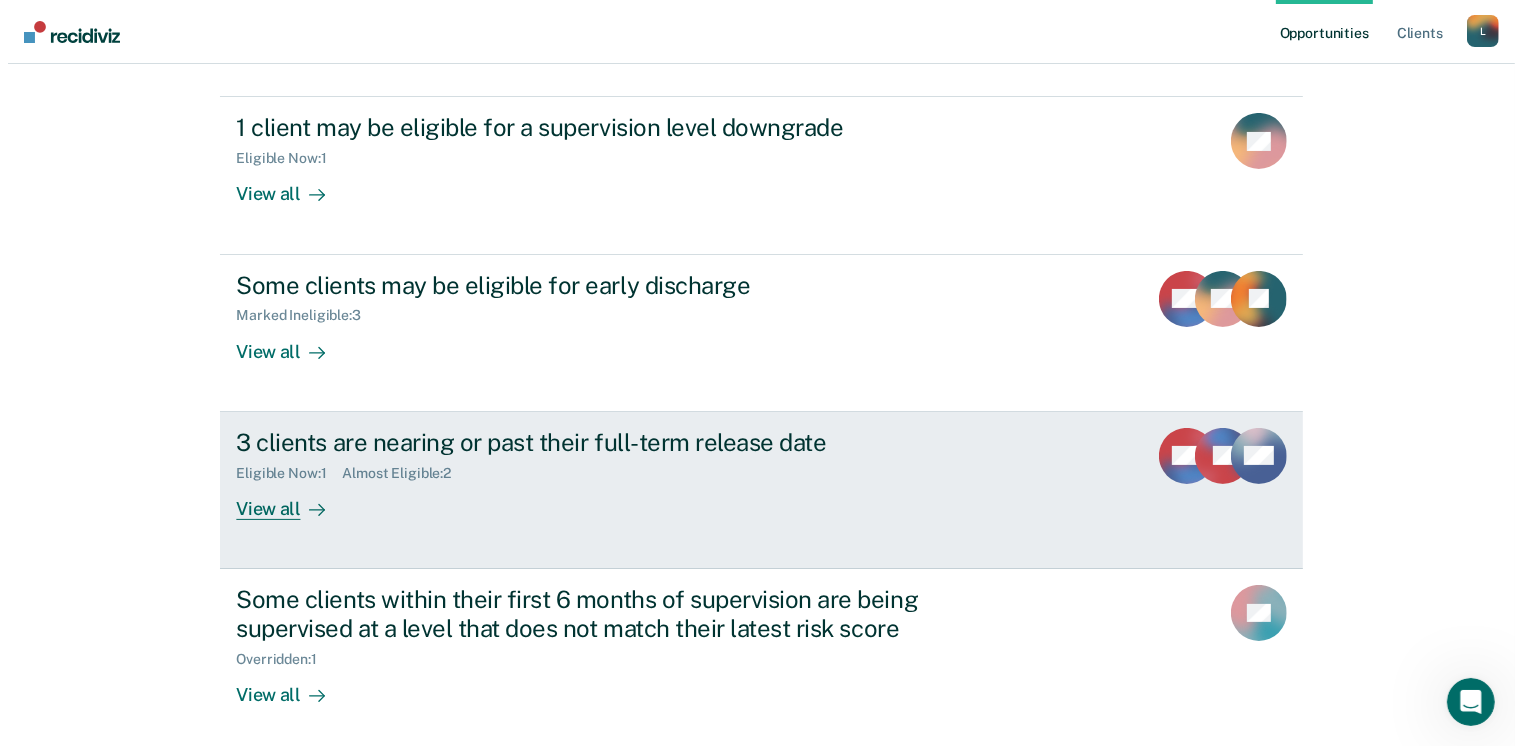 scroll, scrollTop: 0, scrollLeft: 0, axis: both 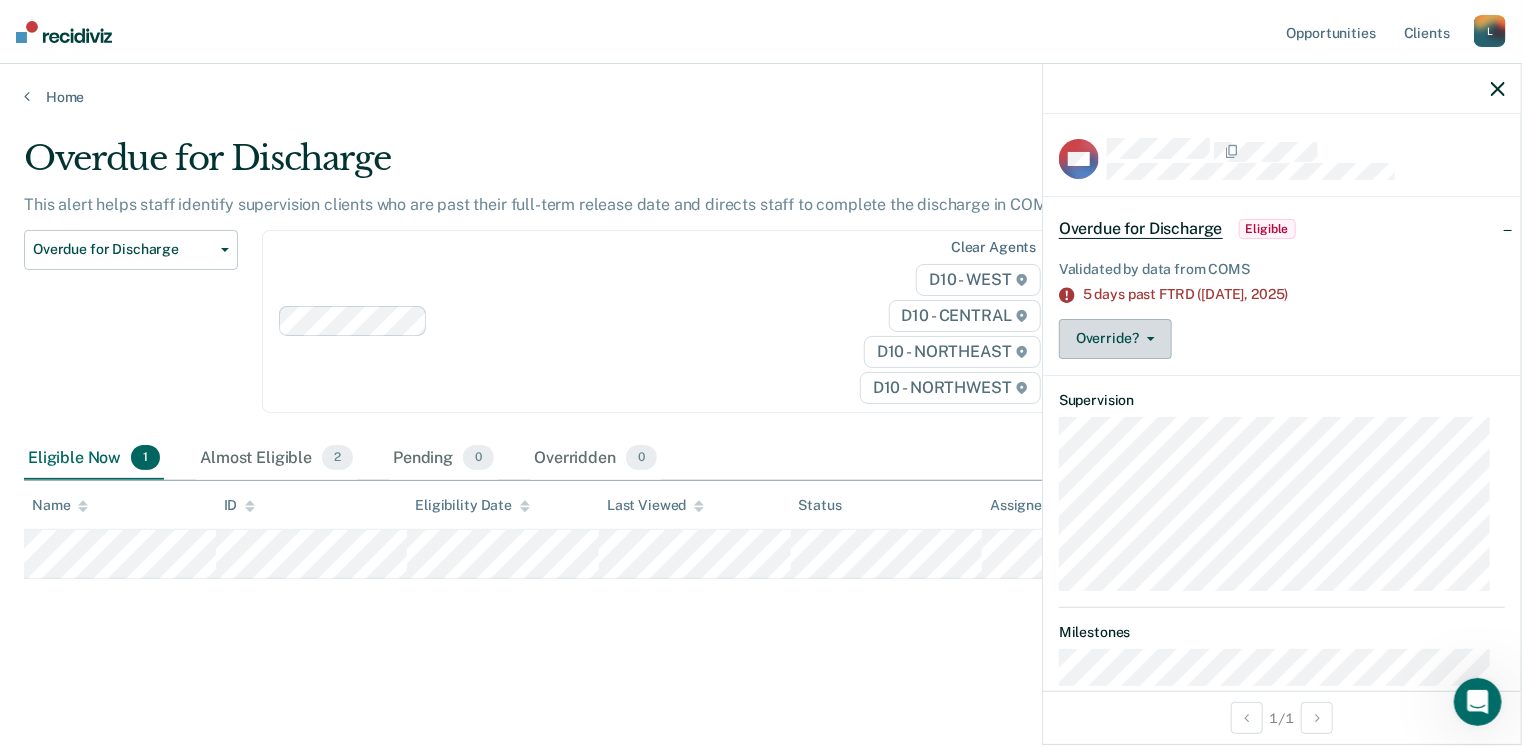 click on "Override?" at bounding box center (1115, 339) 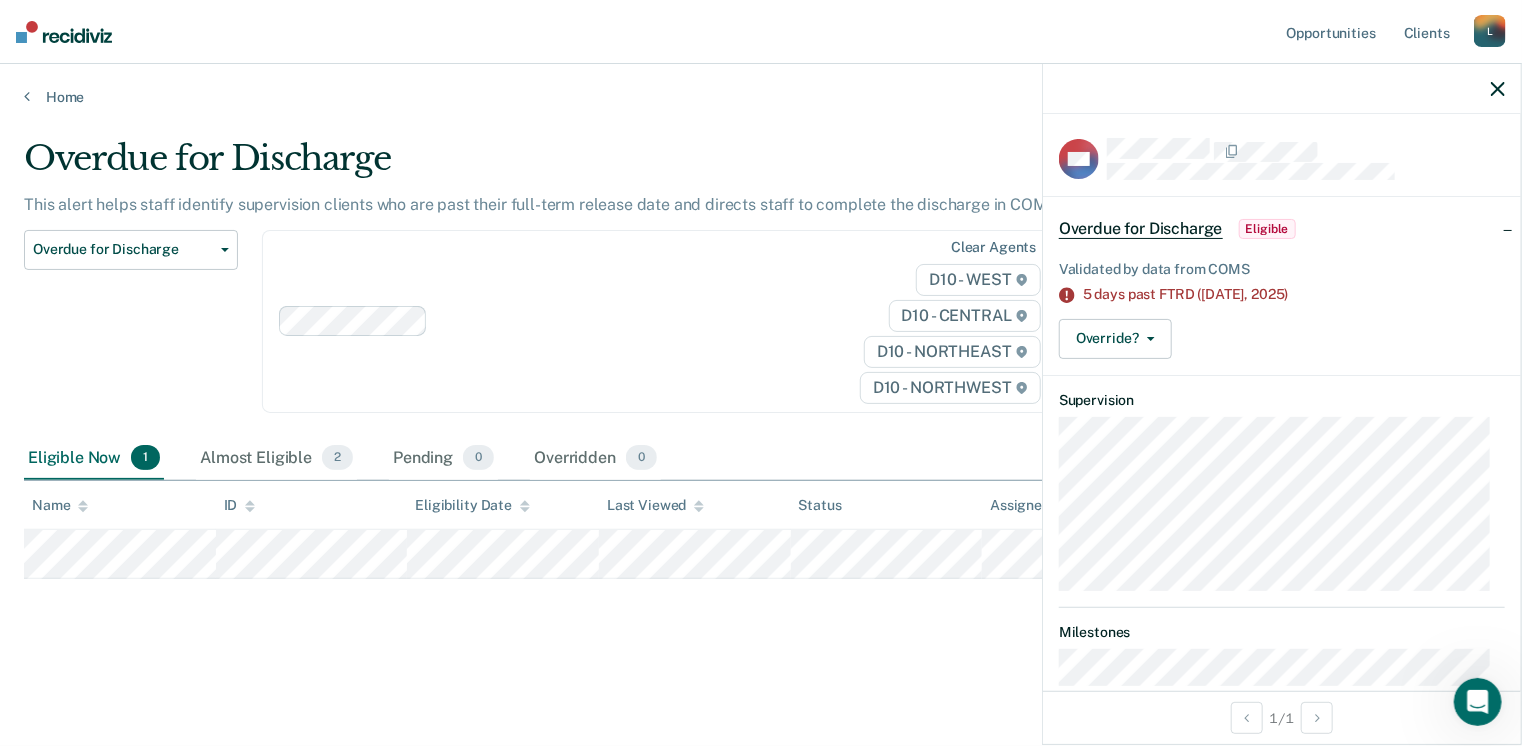click on "Supervision" at bounding box center (1282, 400) 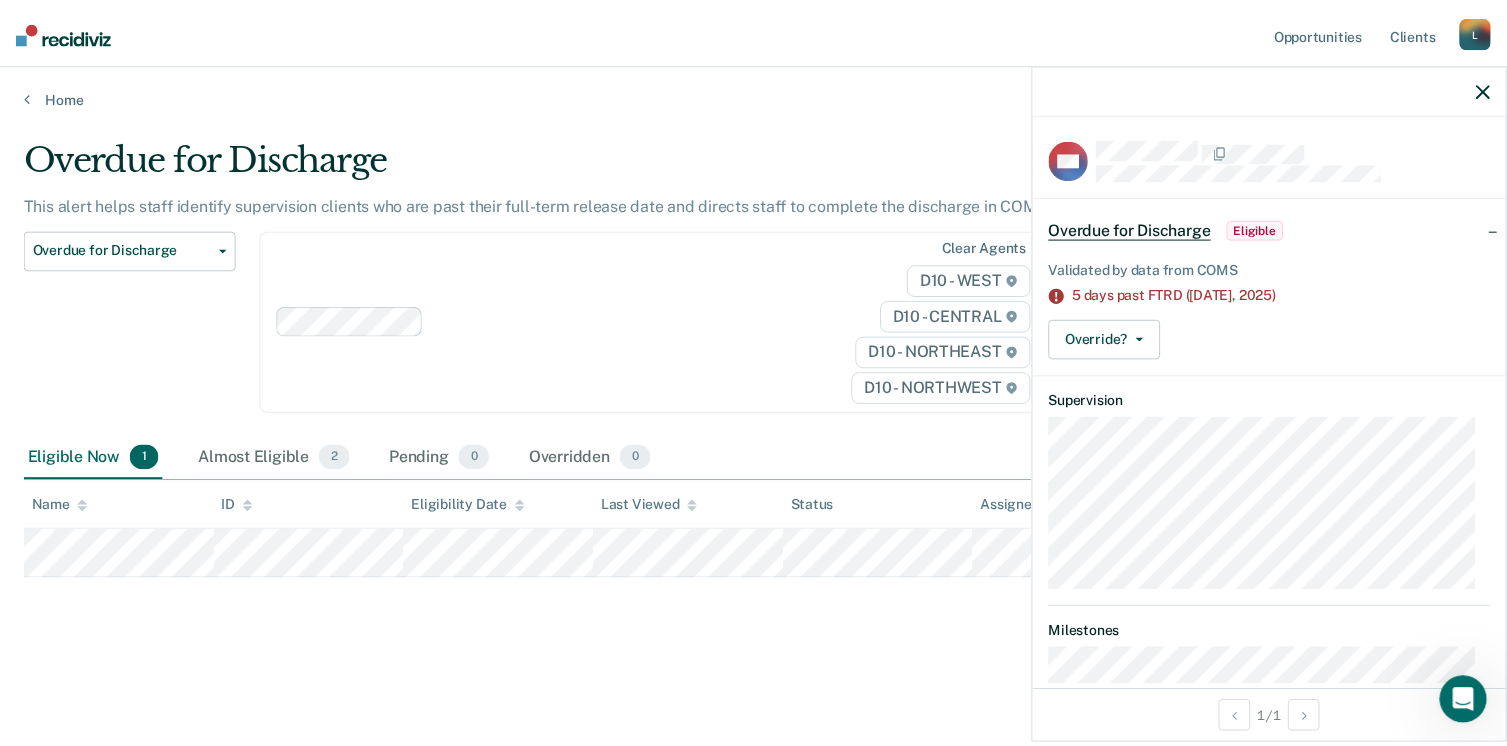 scroll, scrollTop: 48, scrollLeft: 0, axis: vertical 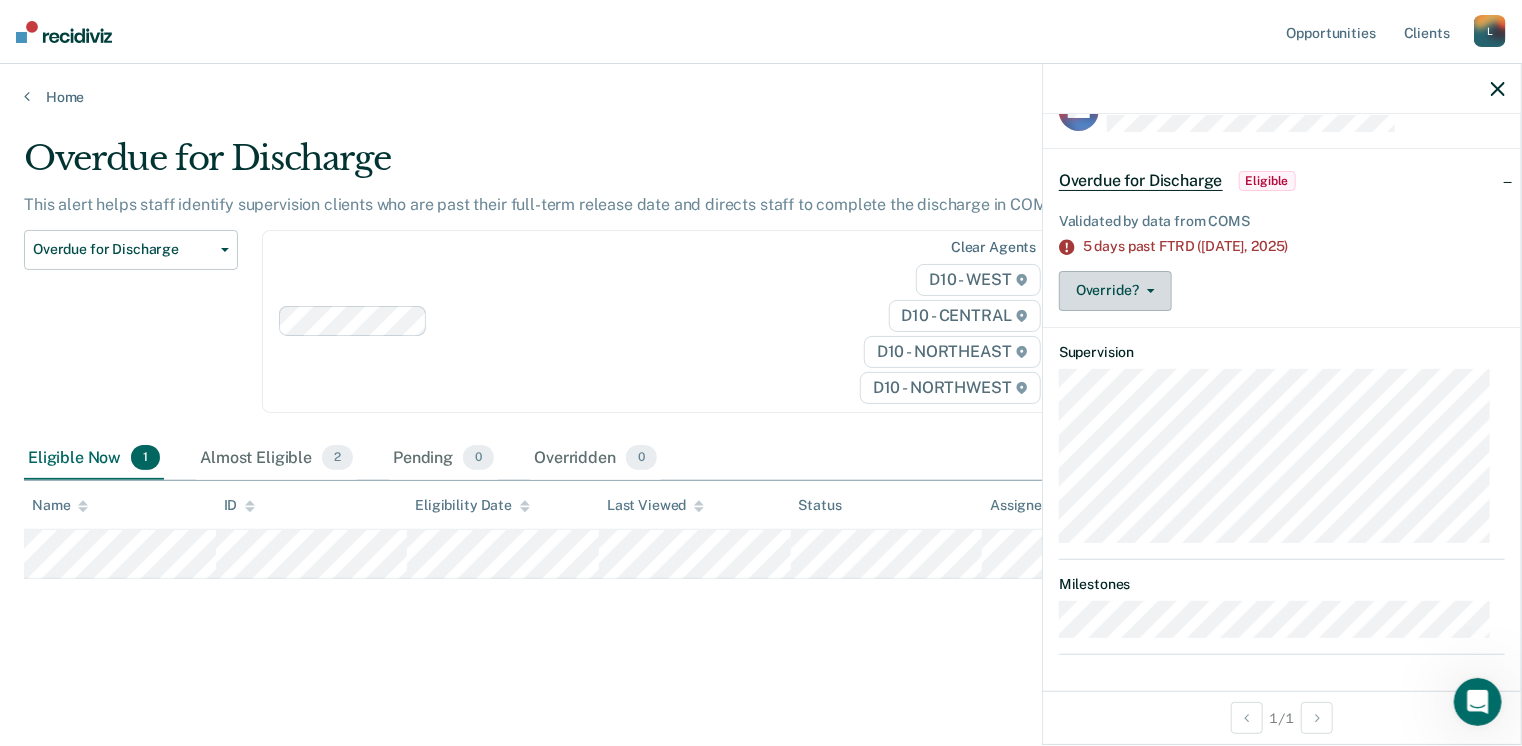 click on "Override?" at bounding box center [1115, 291] 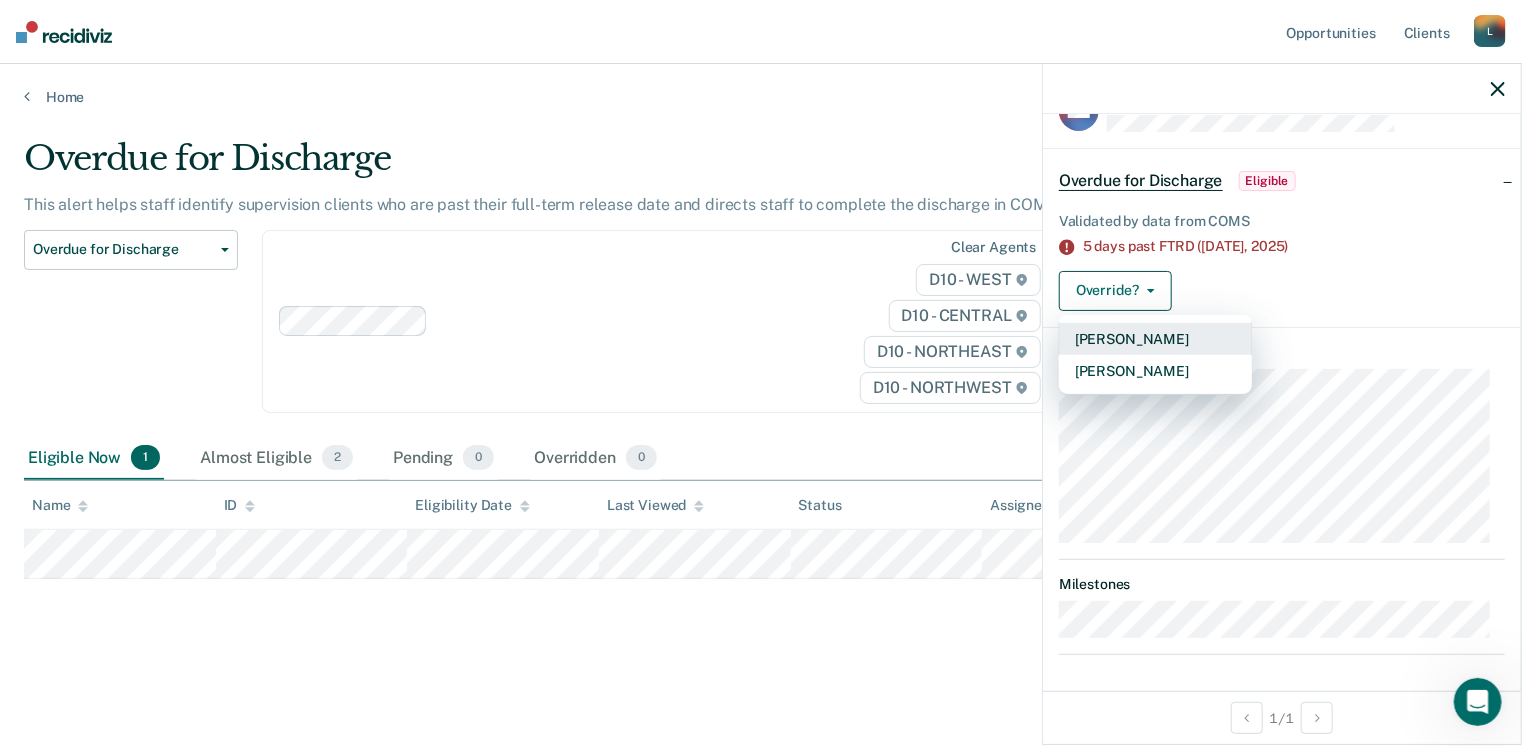 click on "Mark Pending" at bounding box center [1155, 339] 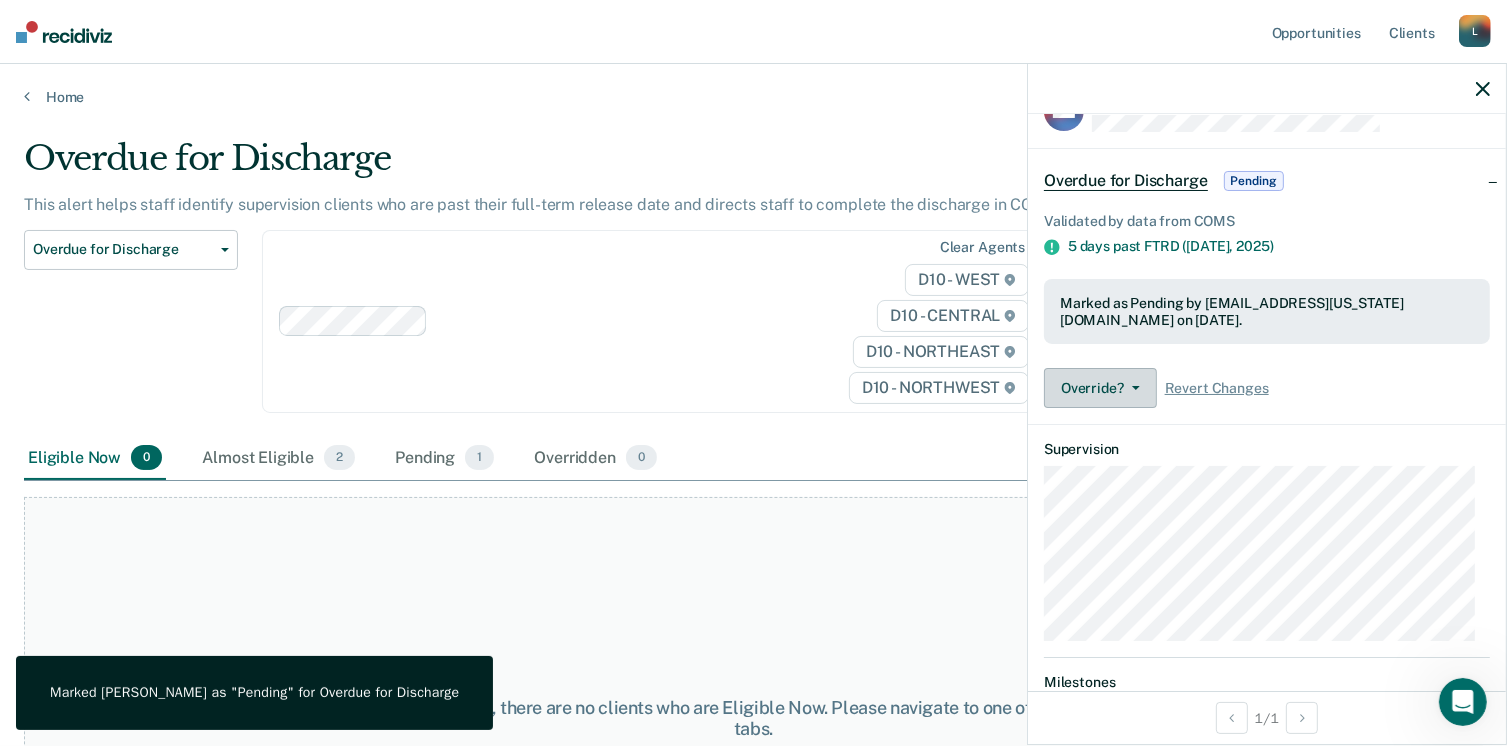 scroll, scrollTop: 145, scrollLeft: 0, axis: vertical 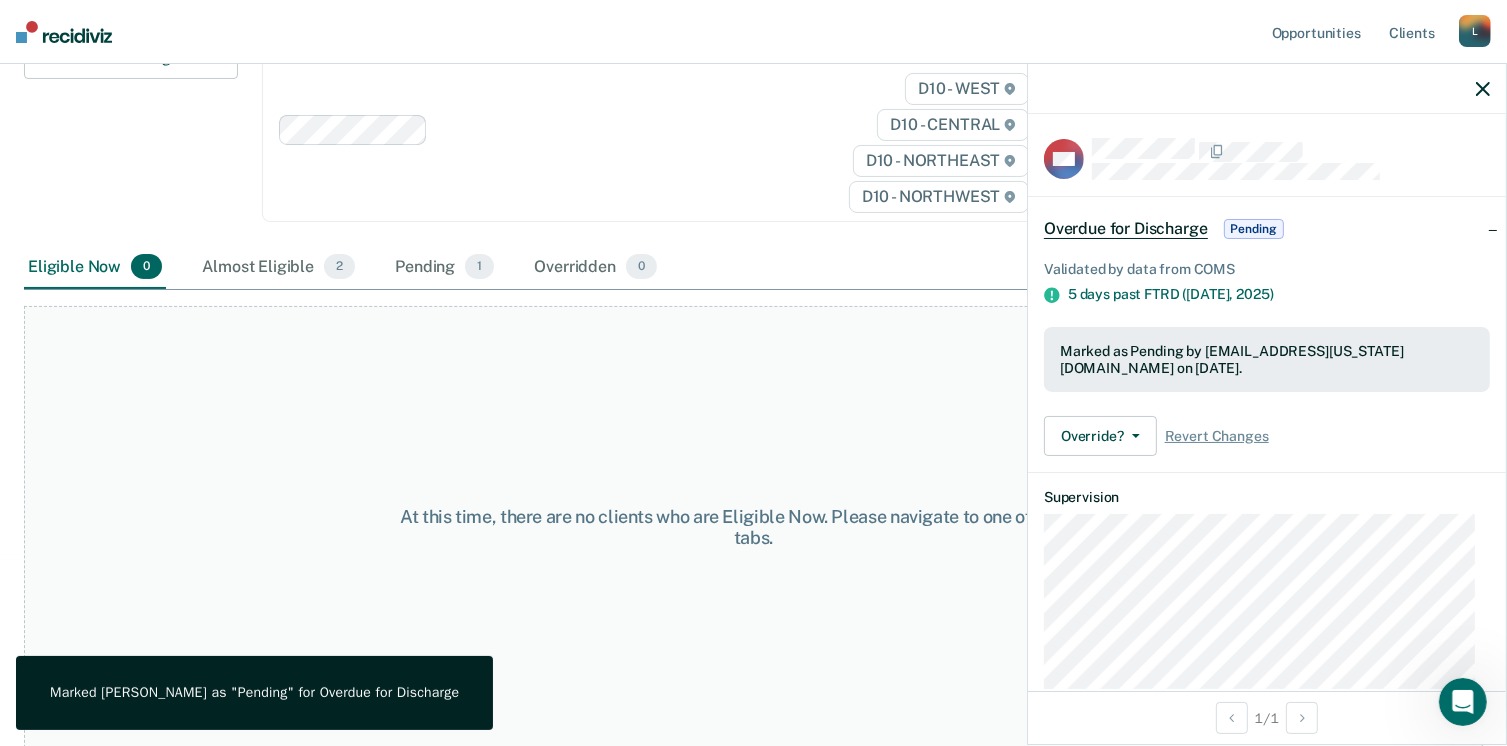 click on "Override? Revert from Pending Mark Overridden Revert Changes" at bounding box center (1267, 436) 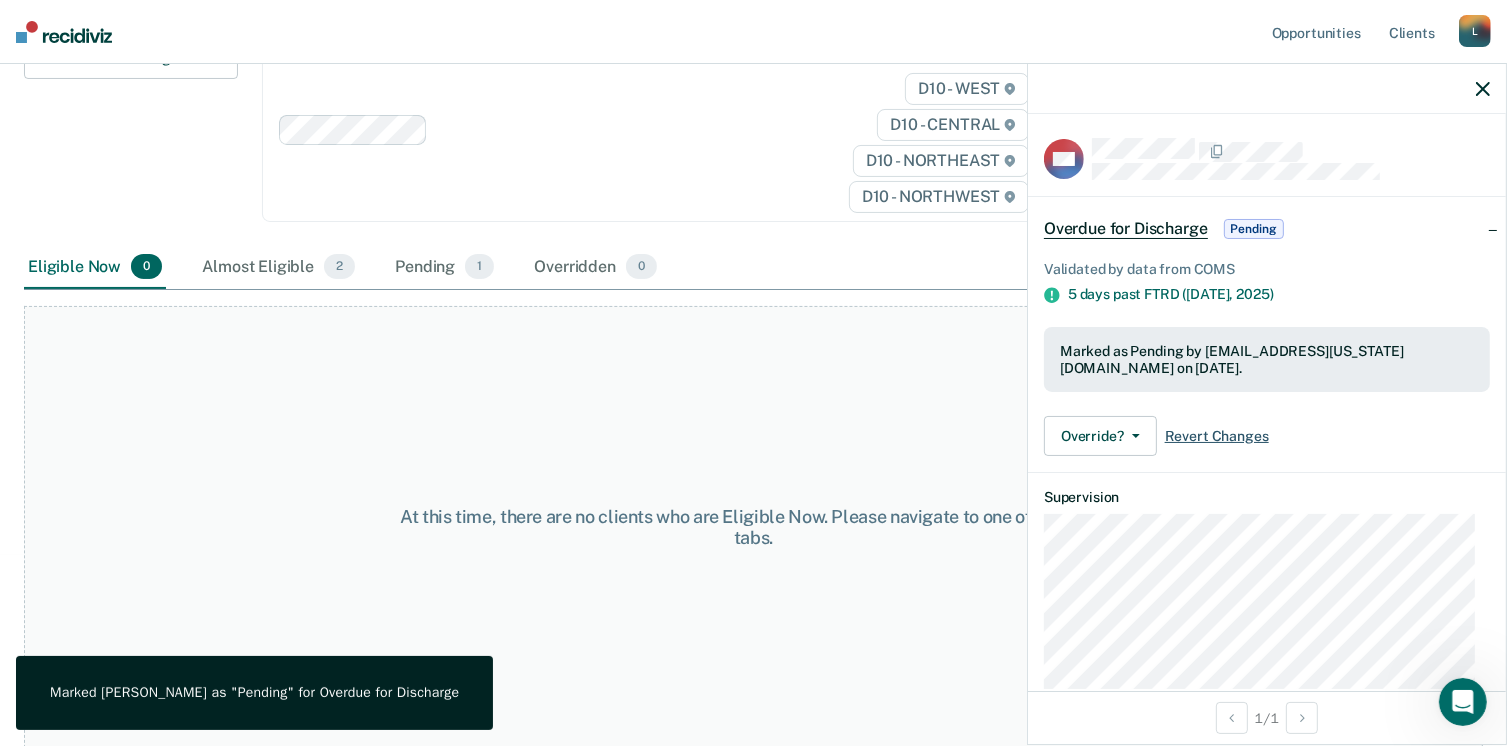 click on "Revert Changes" at bounding box center [1217, 436] 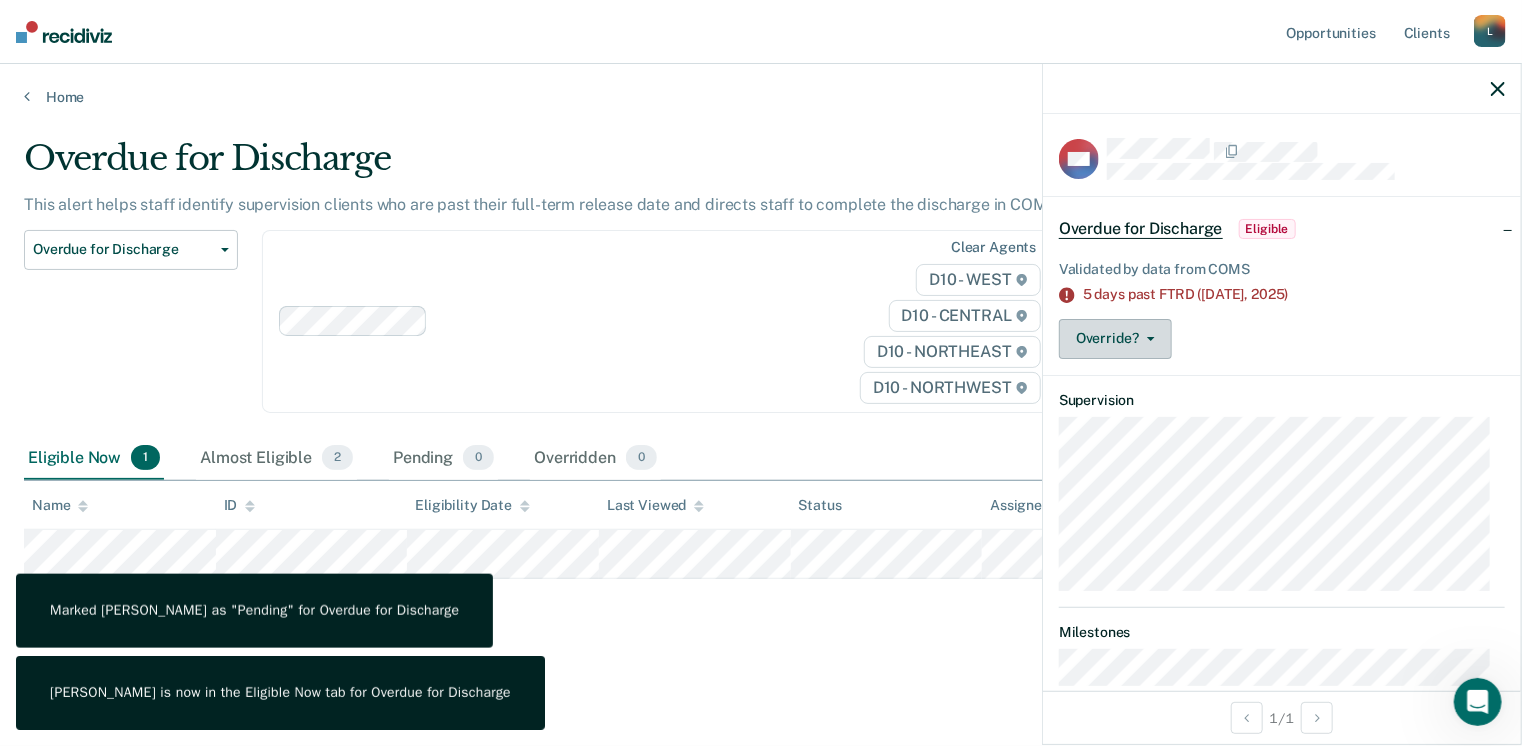 click on "Override?" at bounding box center (1115, 339) 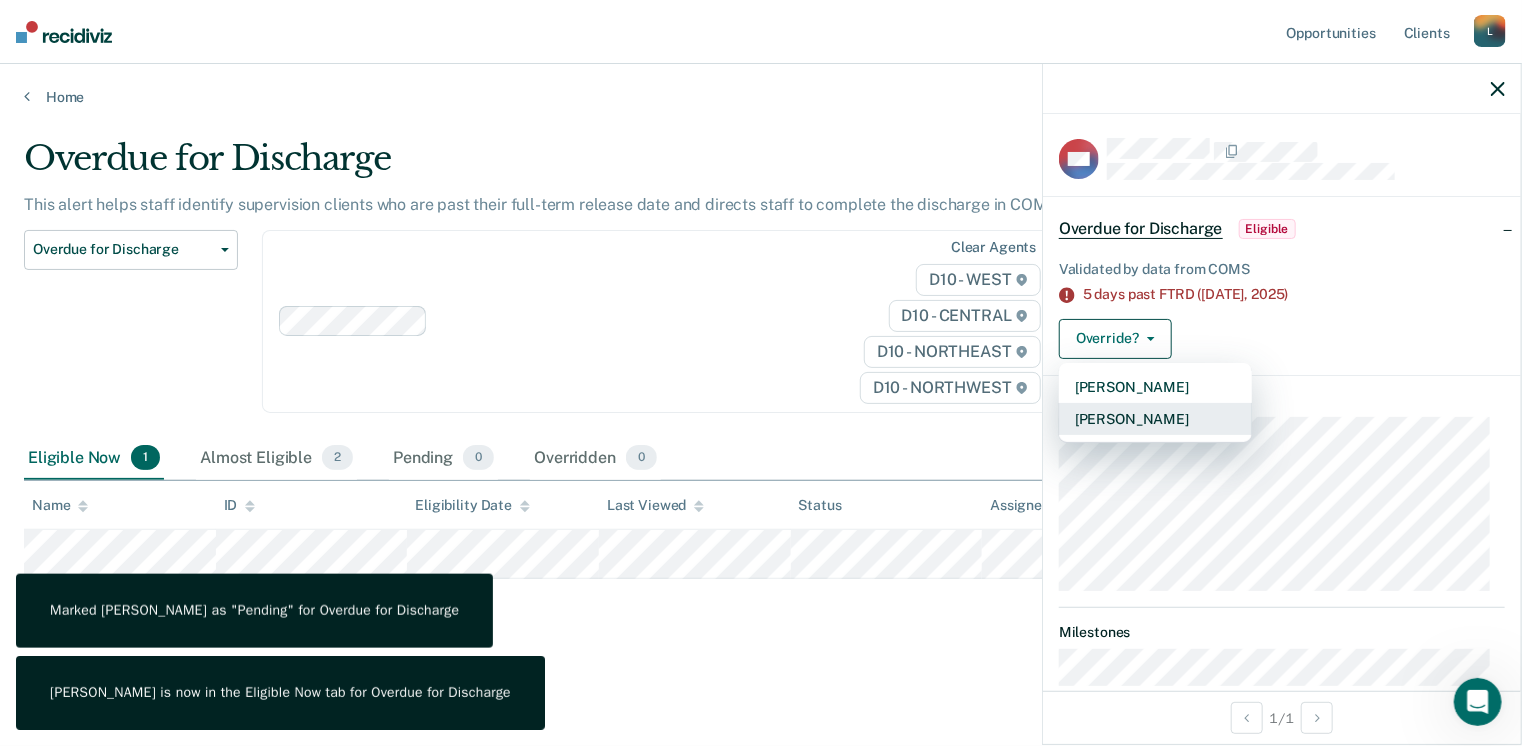 click on "Mark Overridden" at bounding box center [1155, 419] 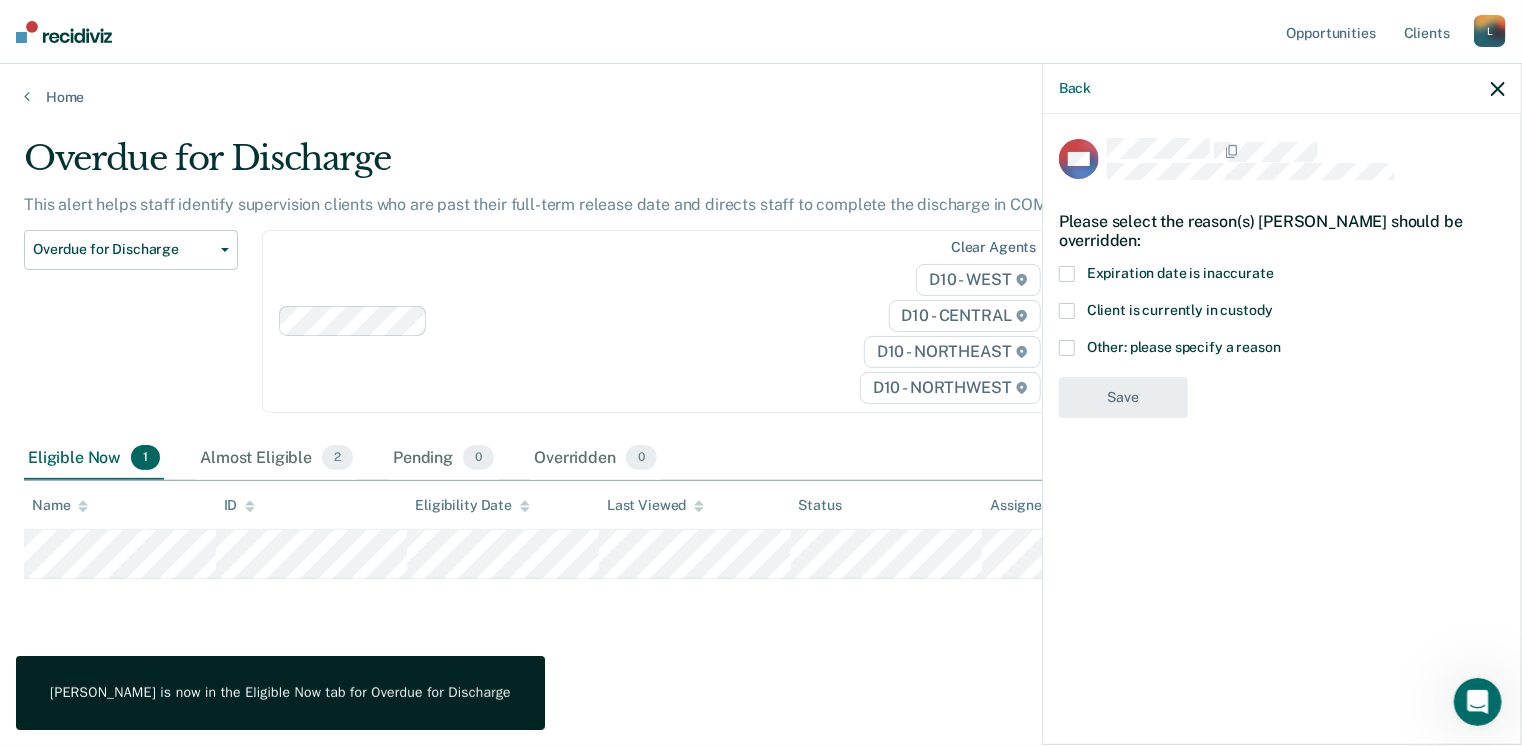 click at bounding box center [1067, 348] 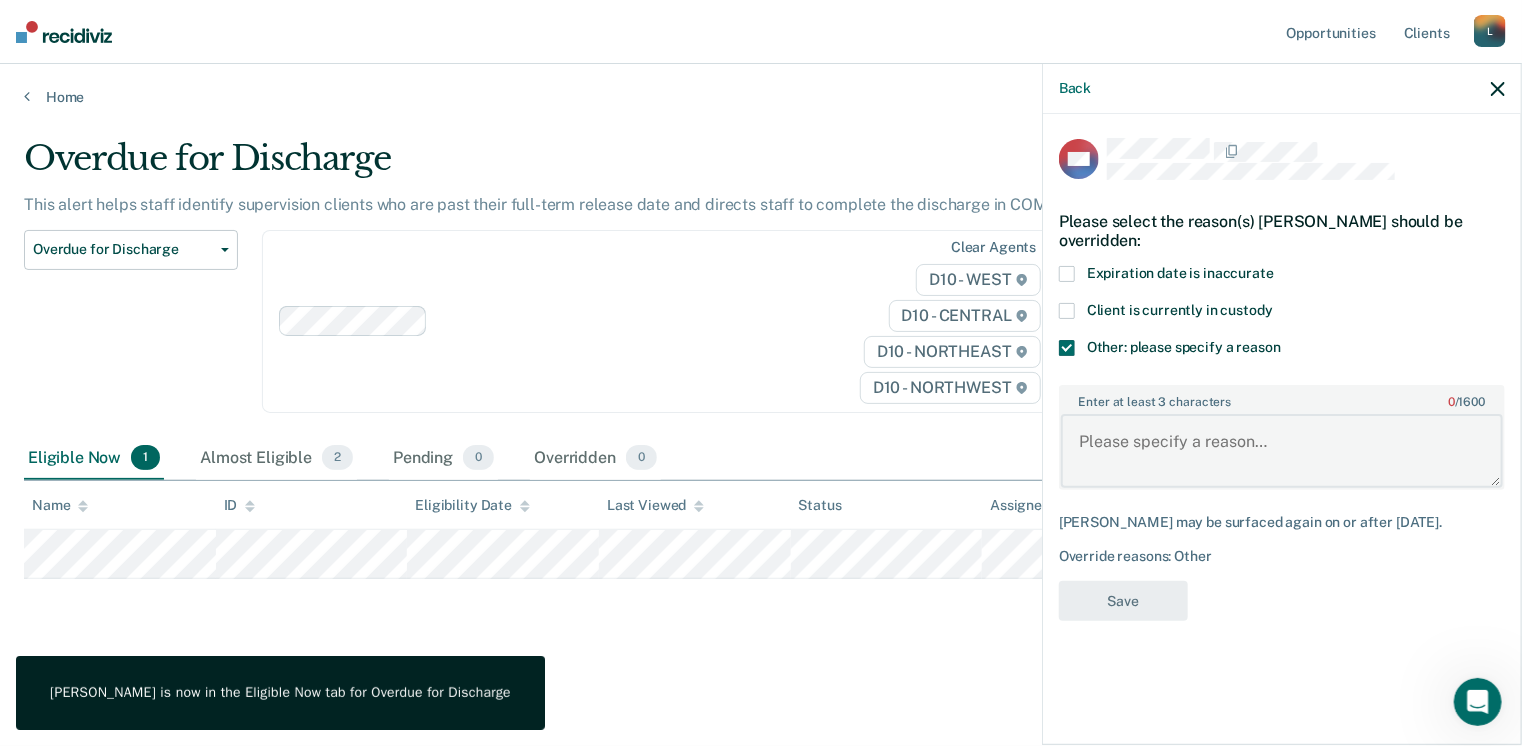 click on "Enter at least 3 characters 0  /  1600" at bounding box center [1282, 451] 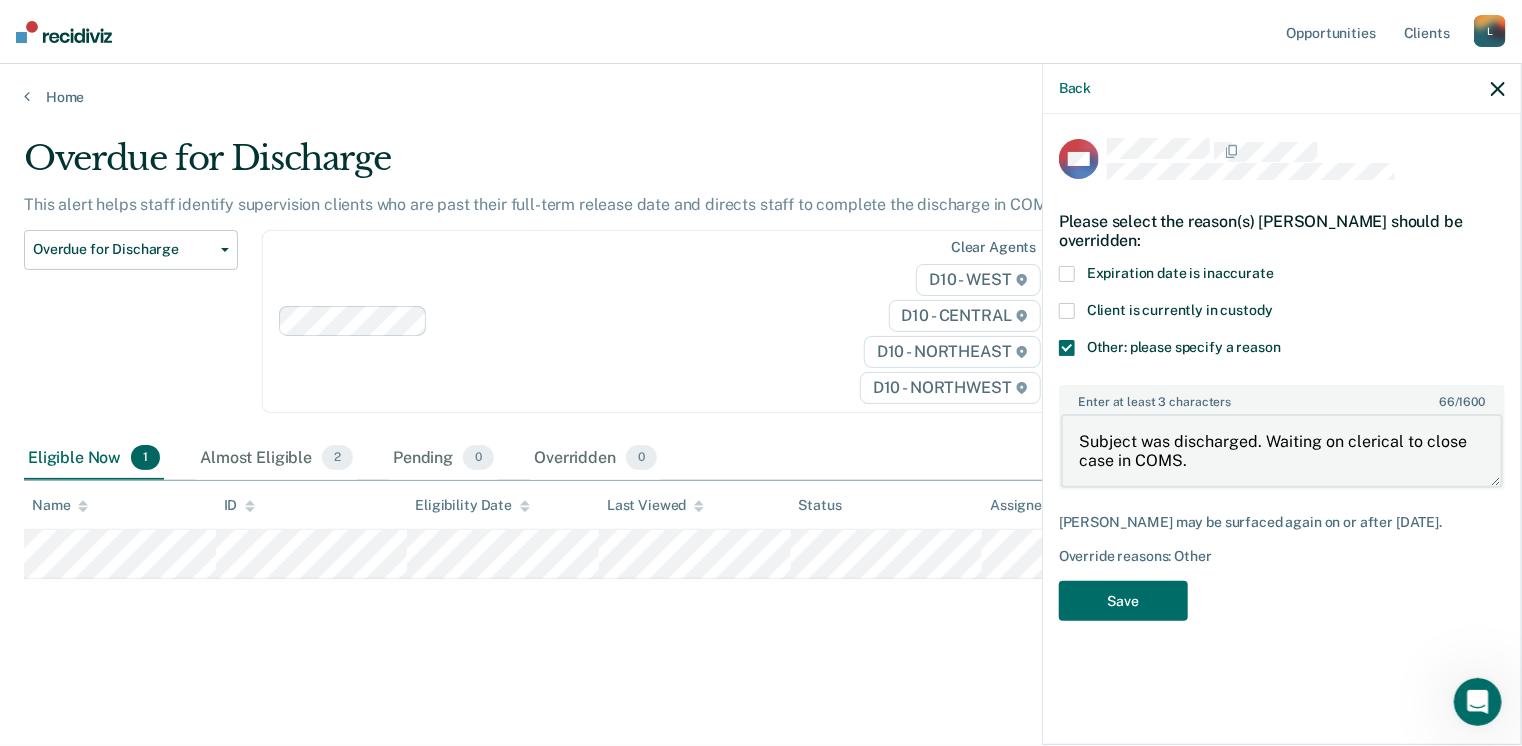 click on "Subject was discharged. Waiting on clerical to close case in COMS." at bounding box center [1282, 451] 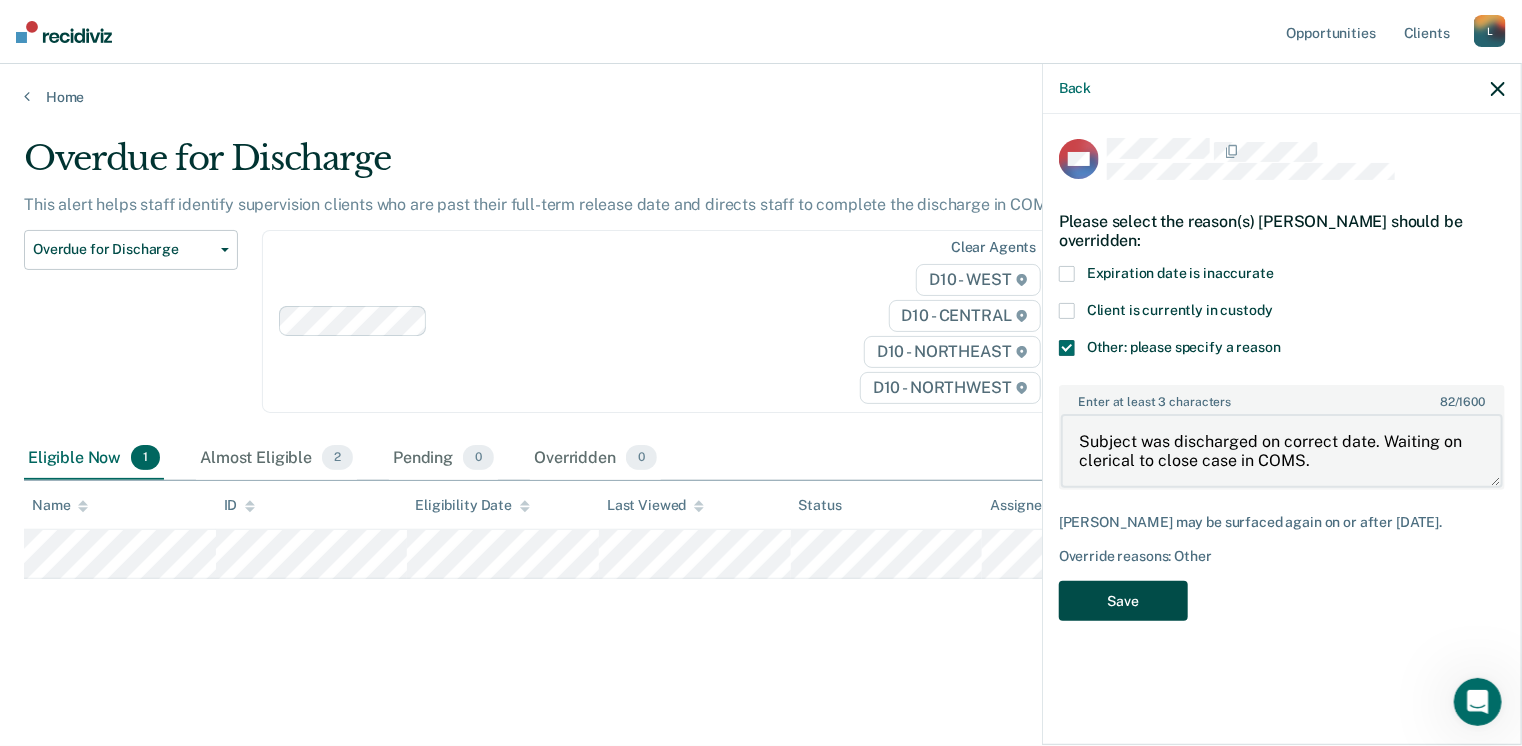 type on "Subject was discharged on correct date. Waiting on clerical to close case in COMS." 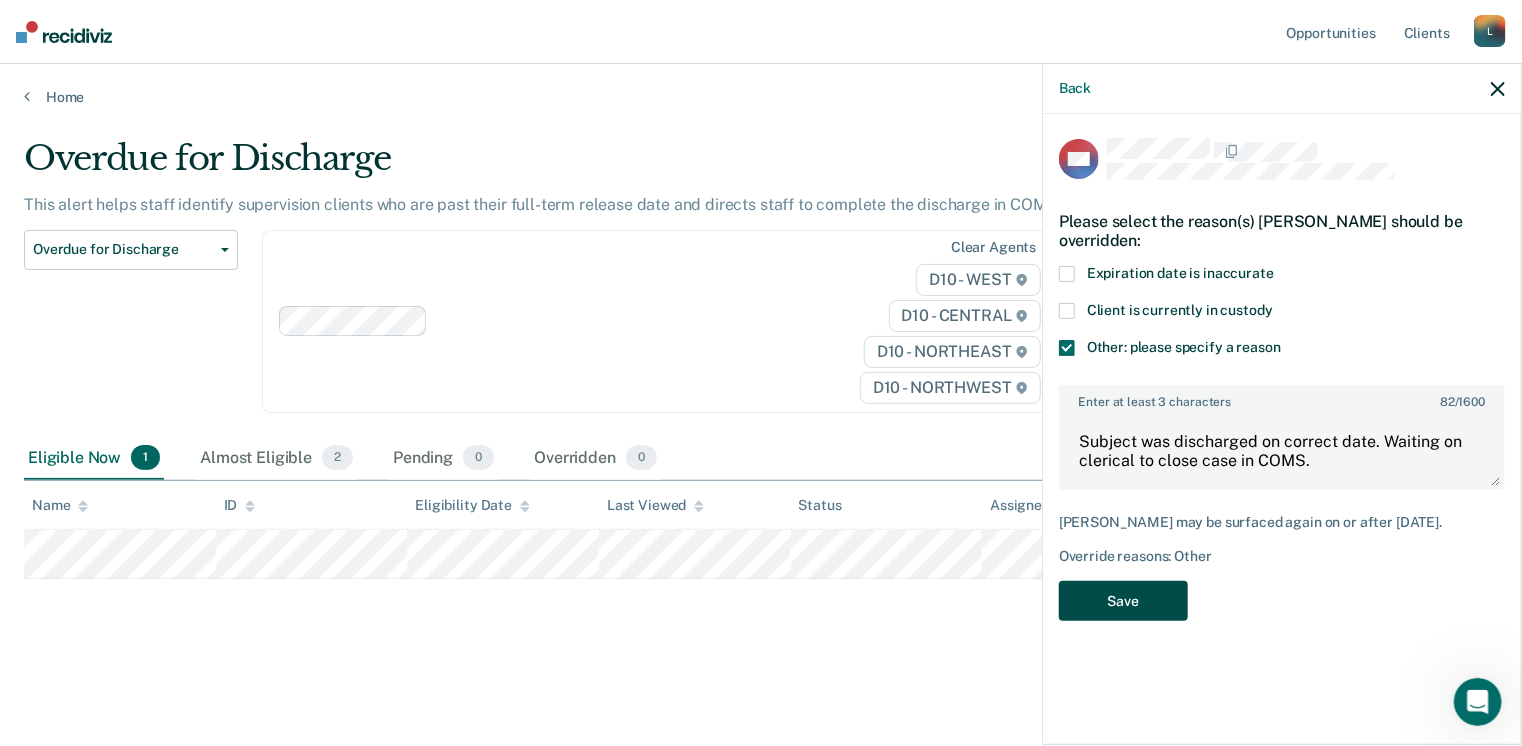 click on "Save" at bounding box center (1123, 601) 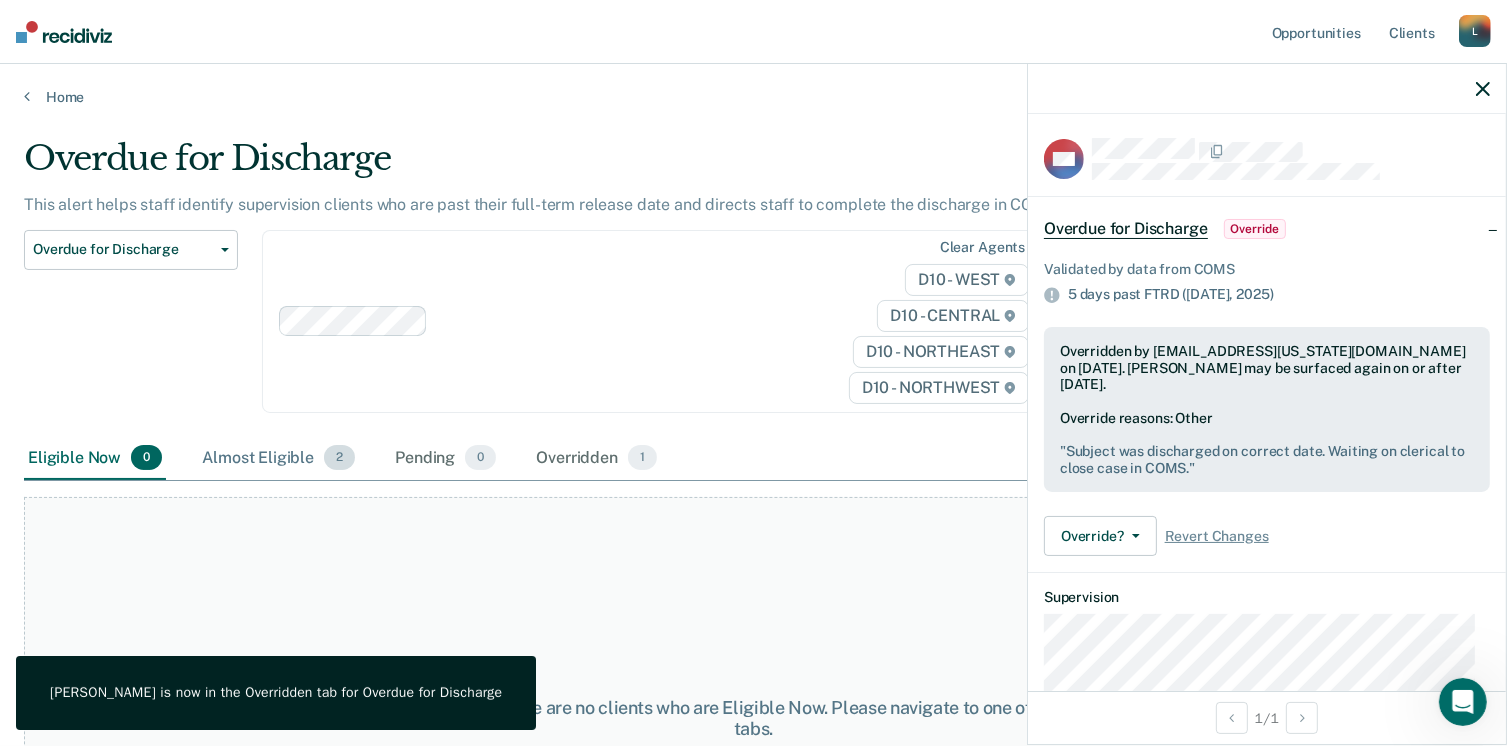 click on "Almost Eligible 2" at bounding box center [278, 459] 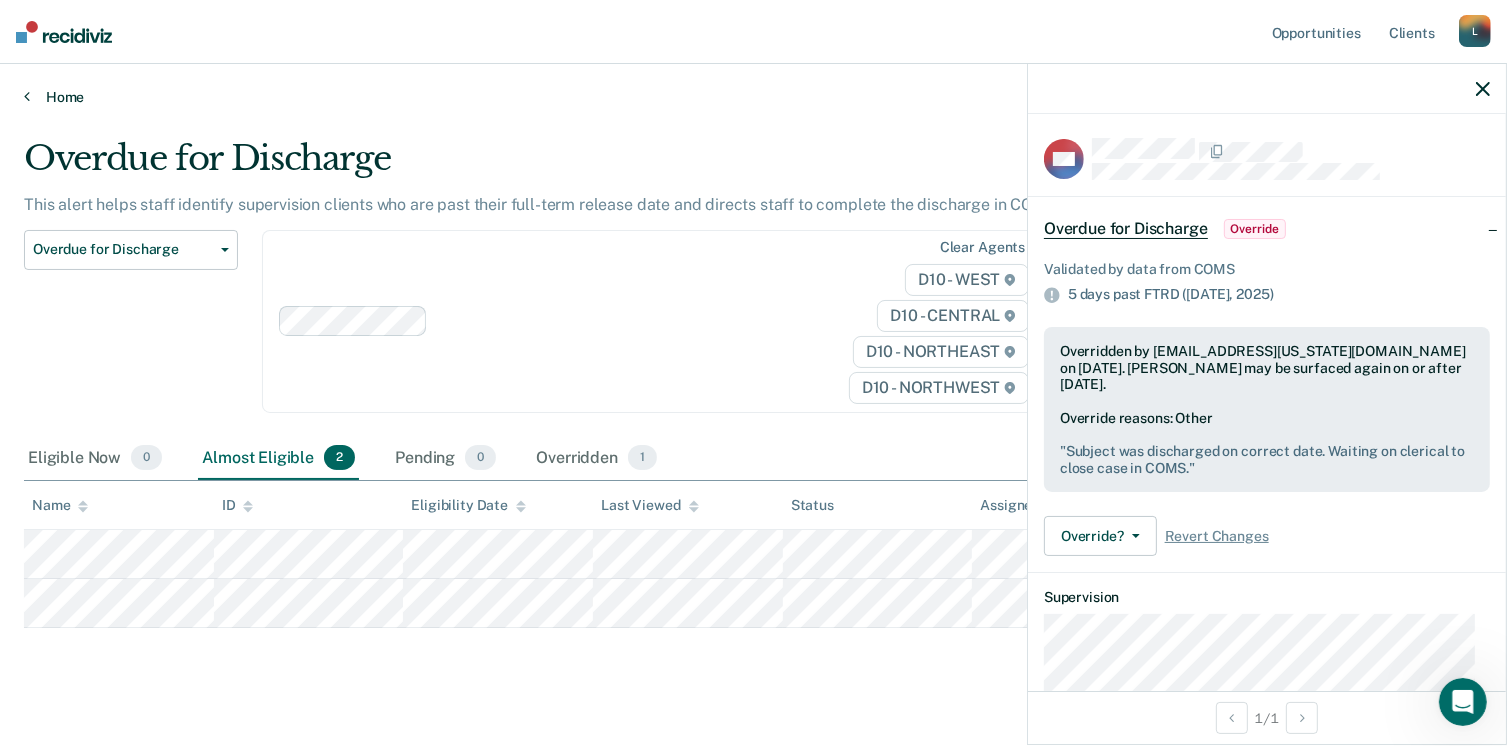 click on "Home" at bounding box center [753, 97] 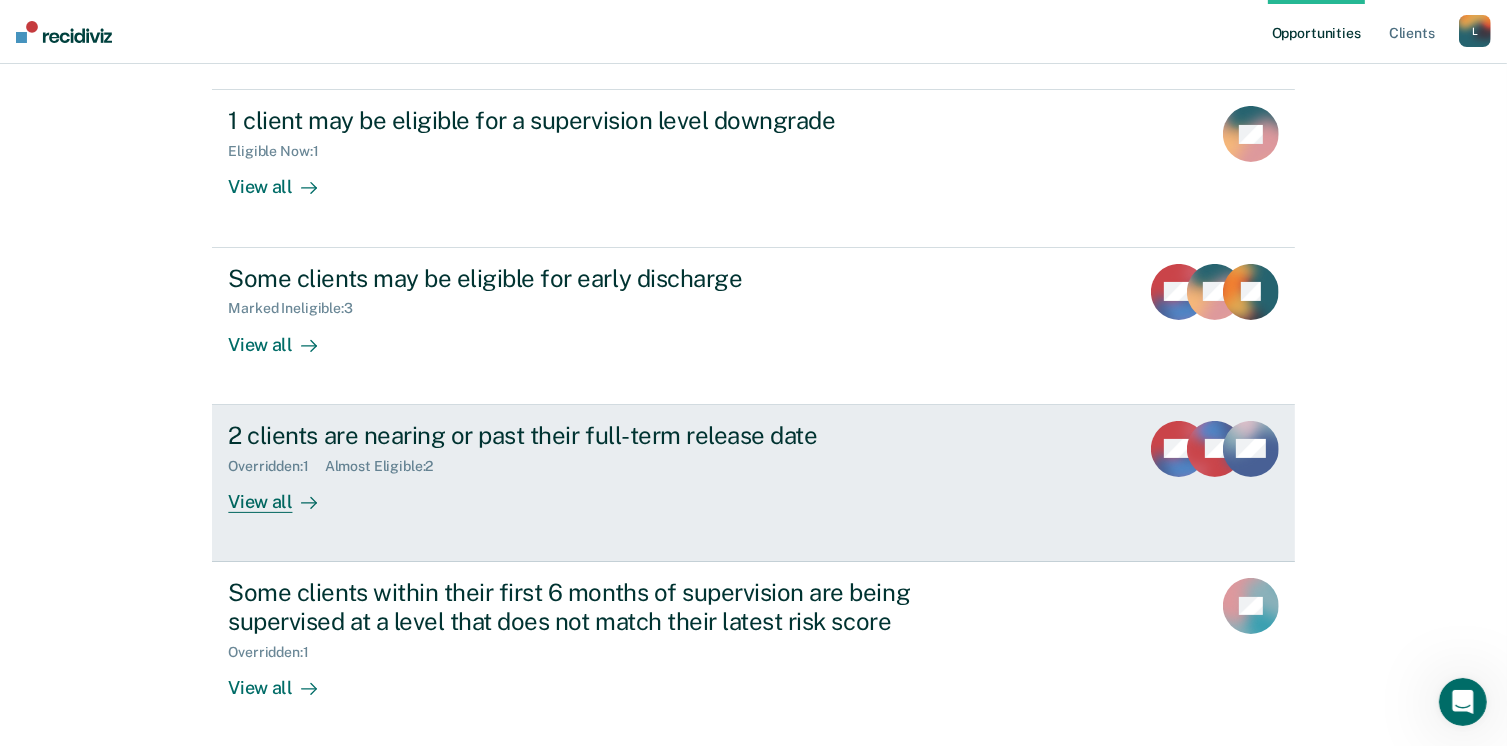 scroll, scrollTop: 400, scrollLeft: 0, axis: vertical 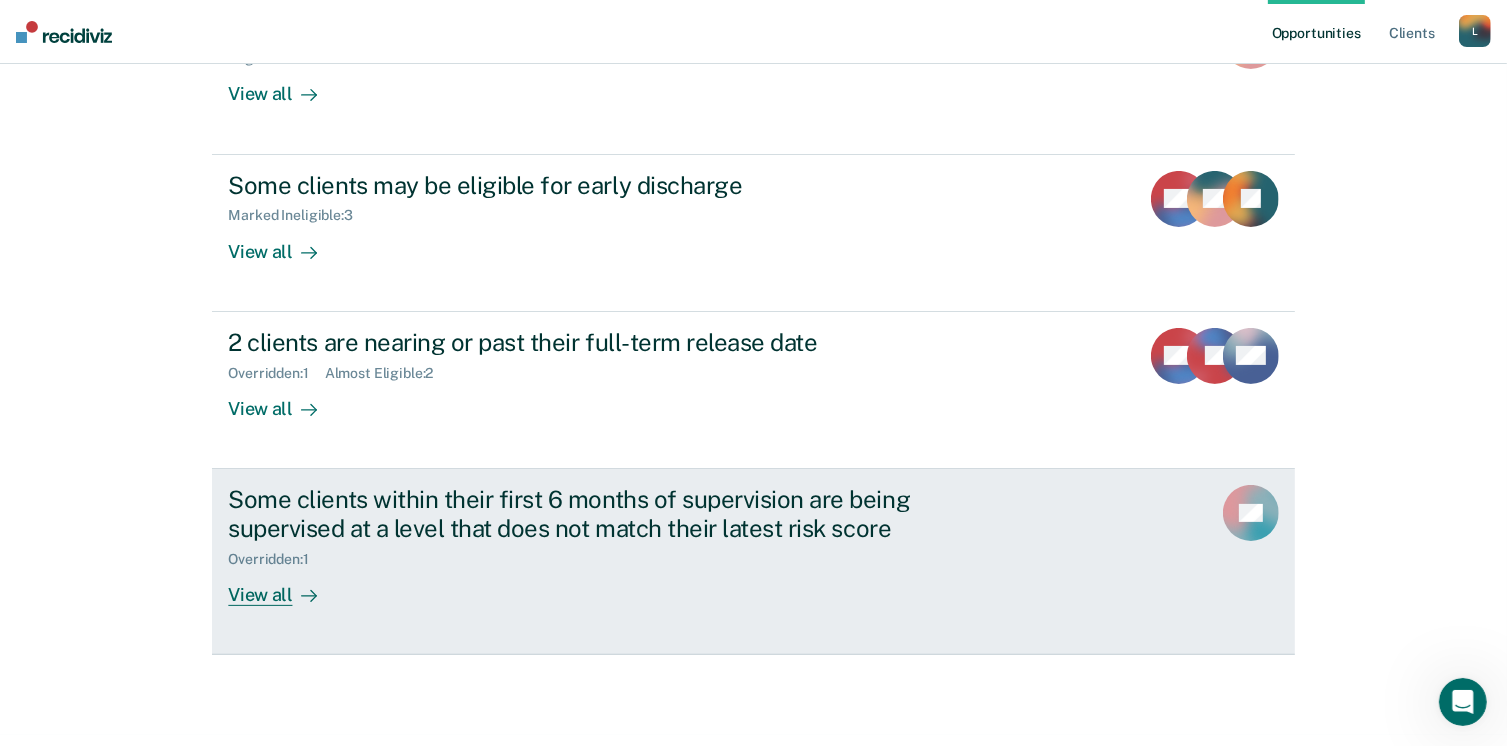 click on "View all" at bounding box center [284, 586] 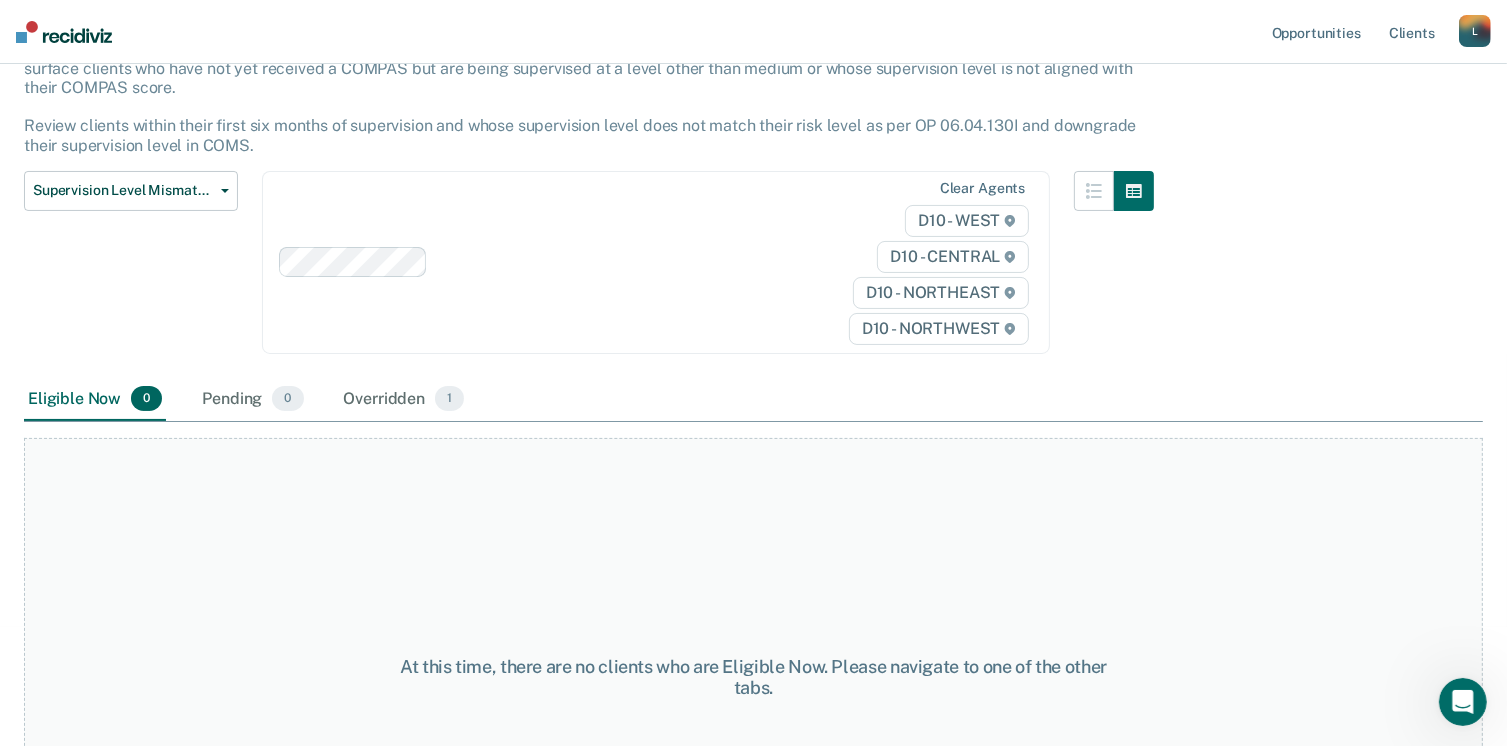 scroll, scrollTop: 200, scrollLeft: 0, axis: vertical 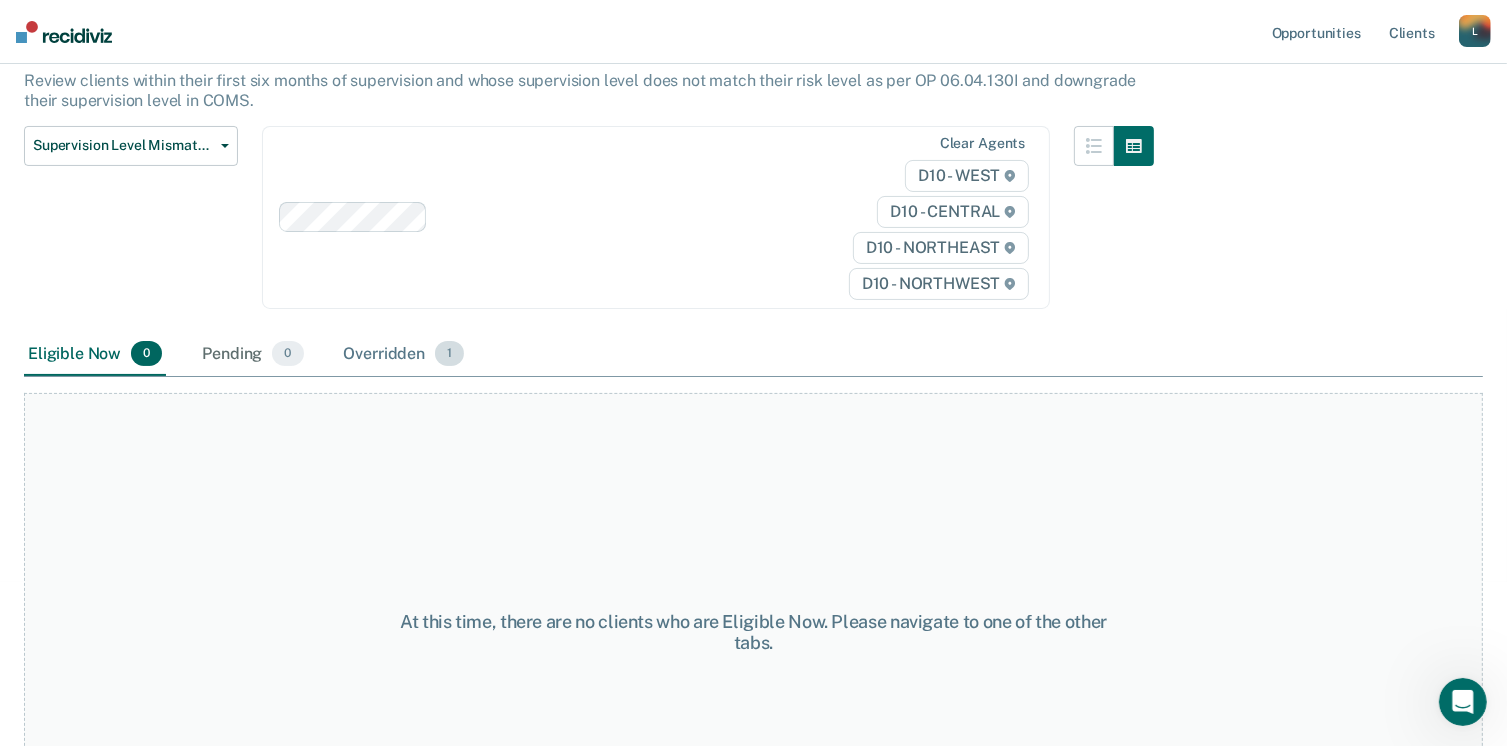 click on "Overridden 1" at bounding box center (404, 355) 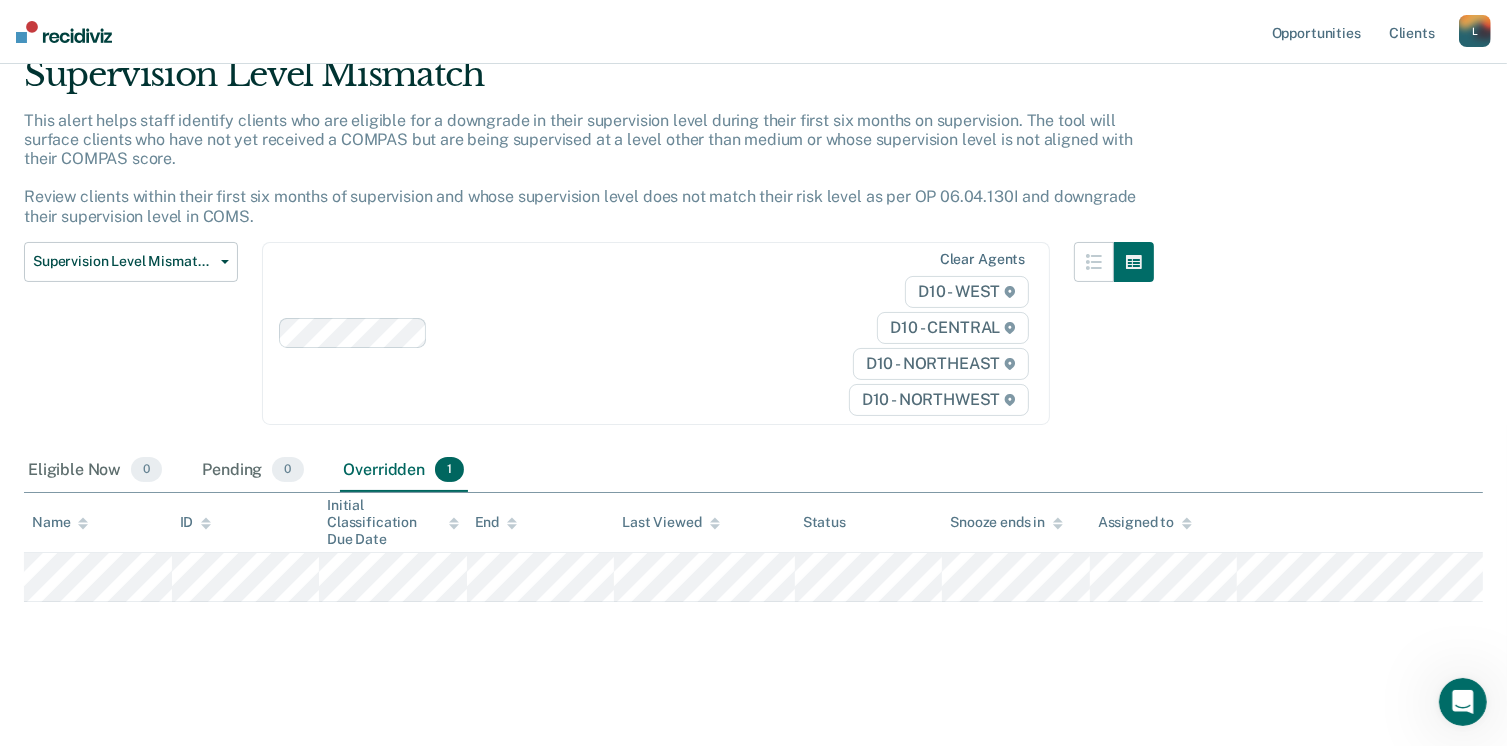 scroll, scrollTop: 80, scrollLeft: 0, axis: vertical 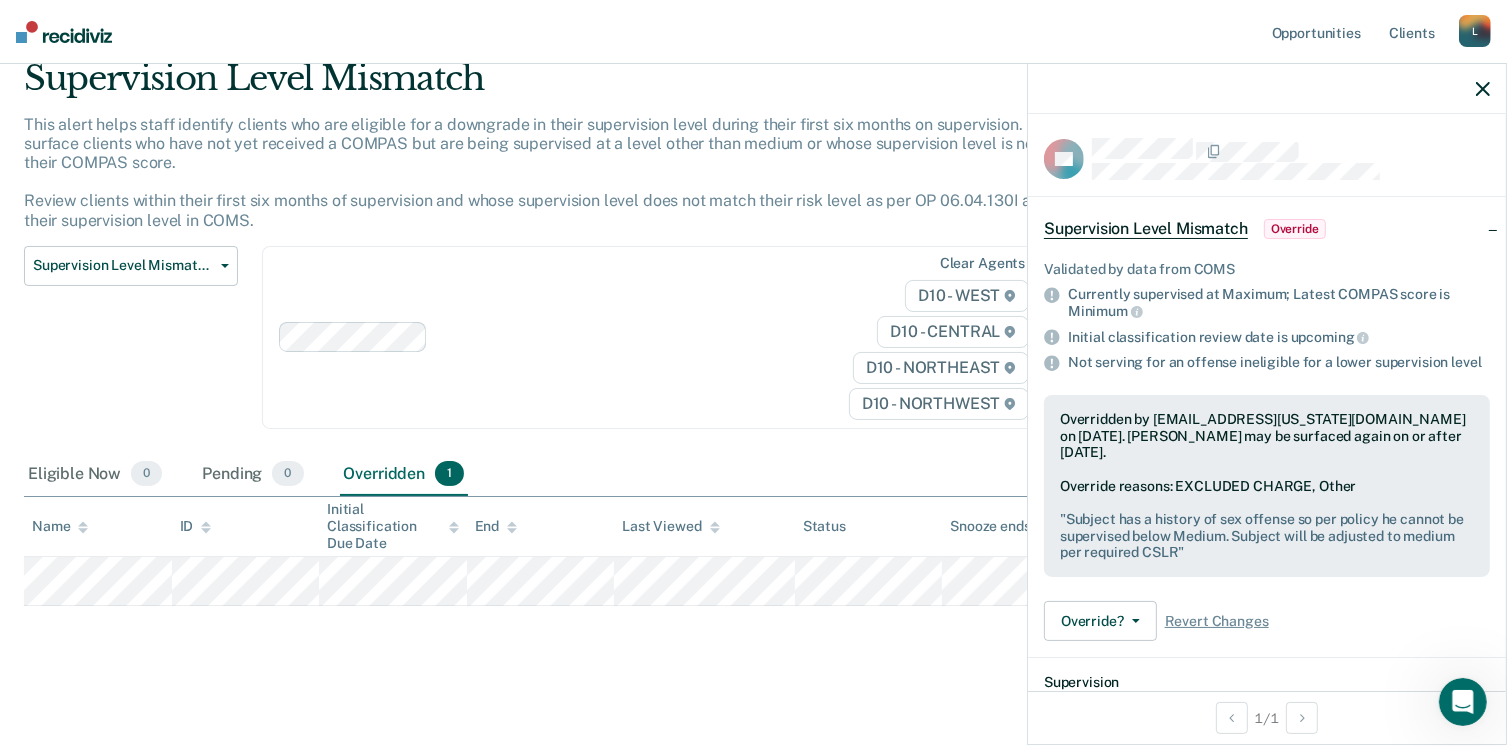 click on "Clear   agents D10 - WEST   D10 - CENTRAL   D10 - NORTHEAST   D10 - NORTHWEST" at bounding box center (656, 337) 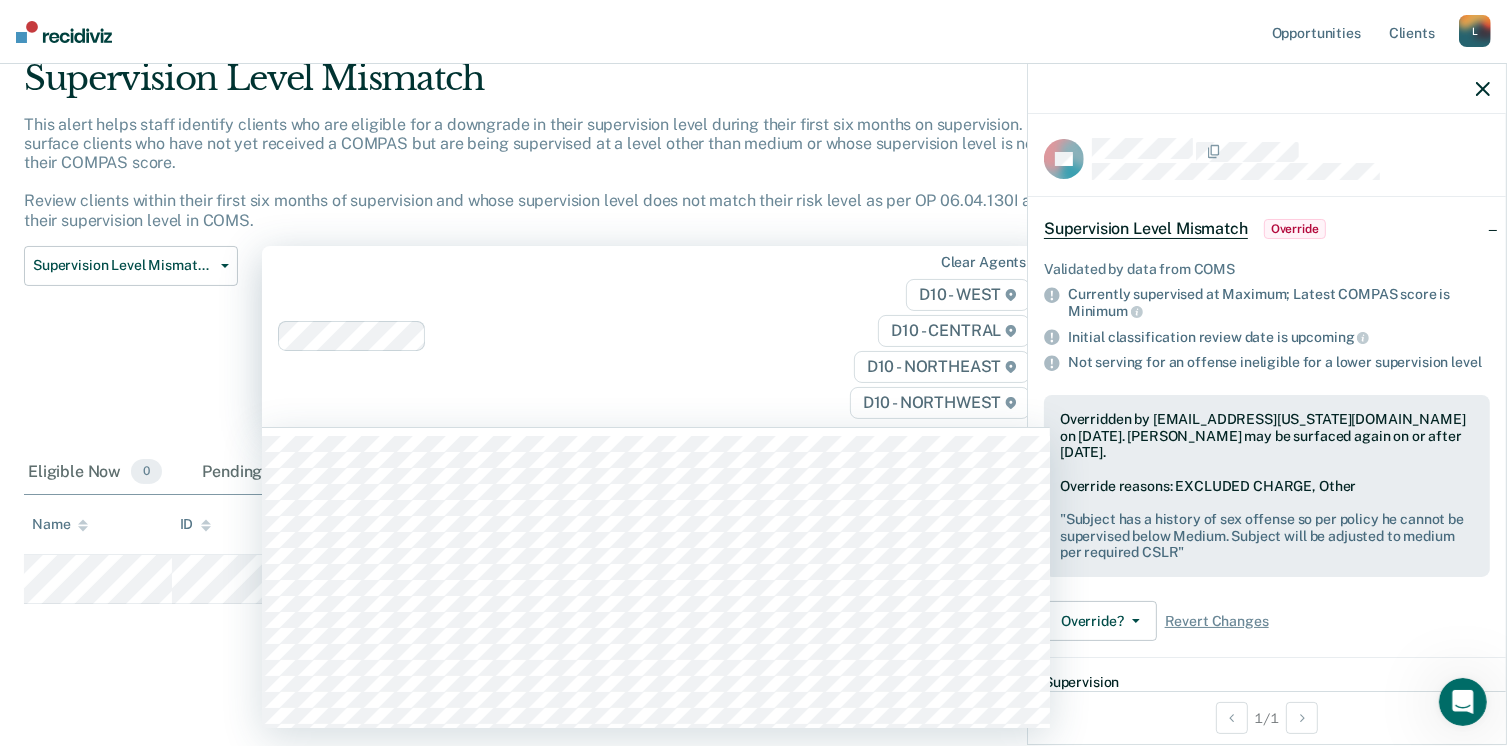 scroll, scrollTop: 79, scrollLeft: 0, axis: vertical 